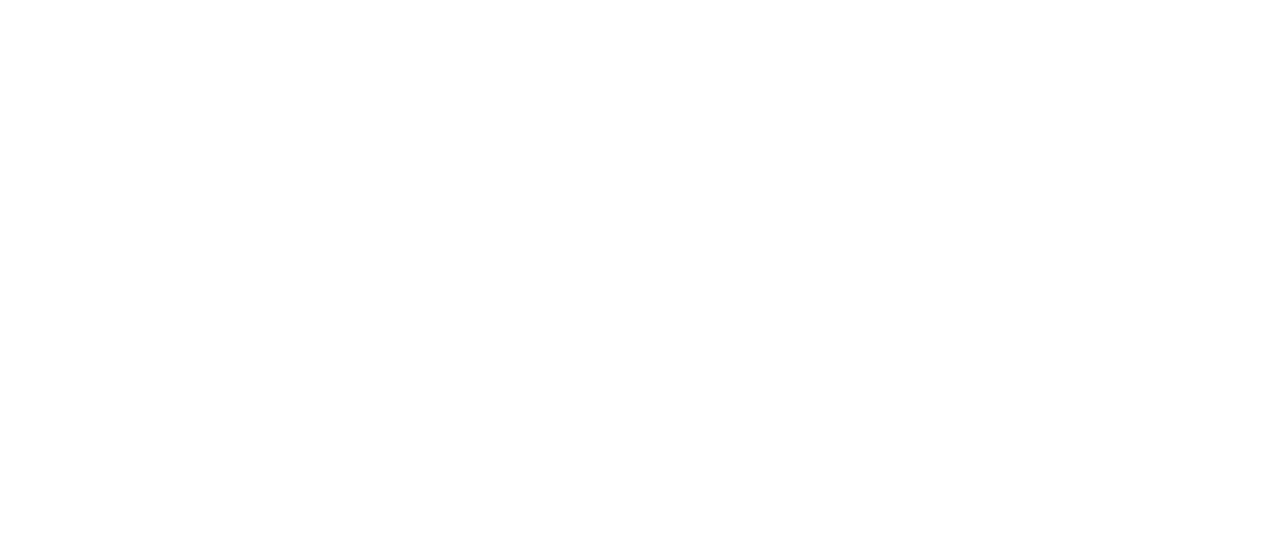 scroll, scrollTop: 0, scrollLeft: 0, axis: both 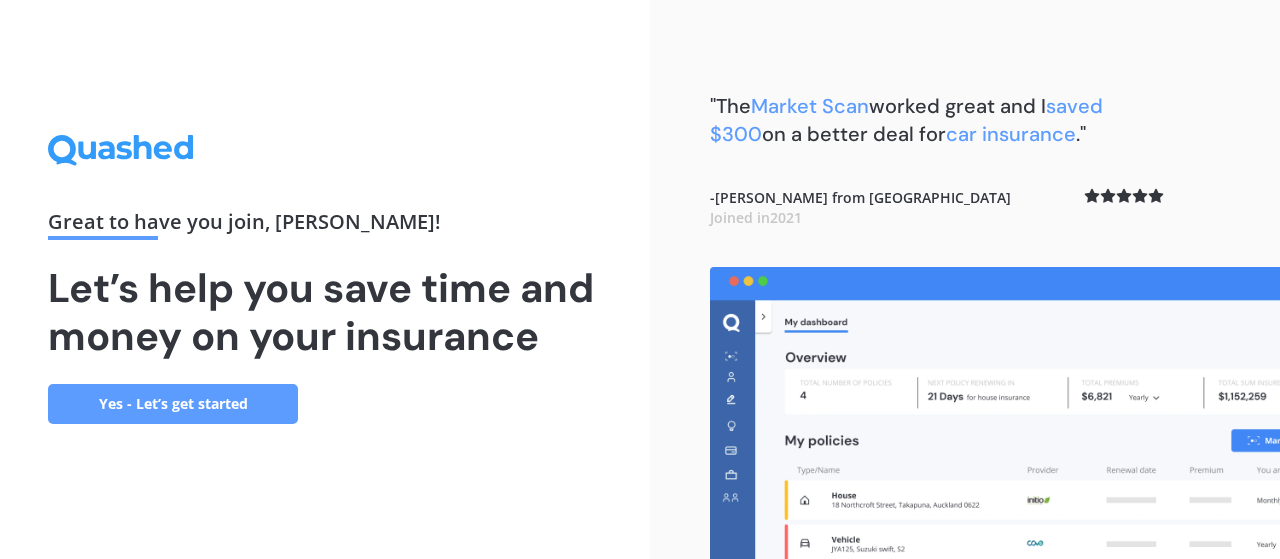 click on "Yes - Let’s get started" at bounding box center (173, 404) 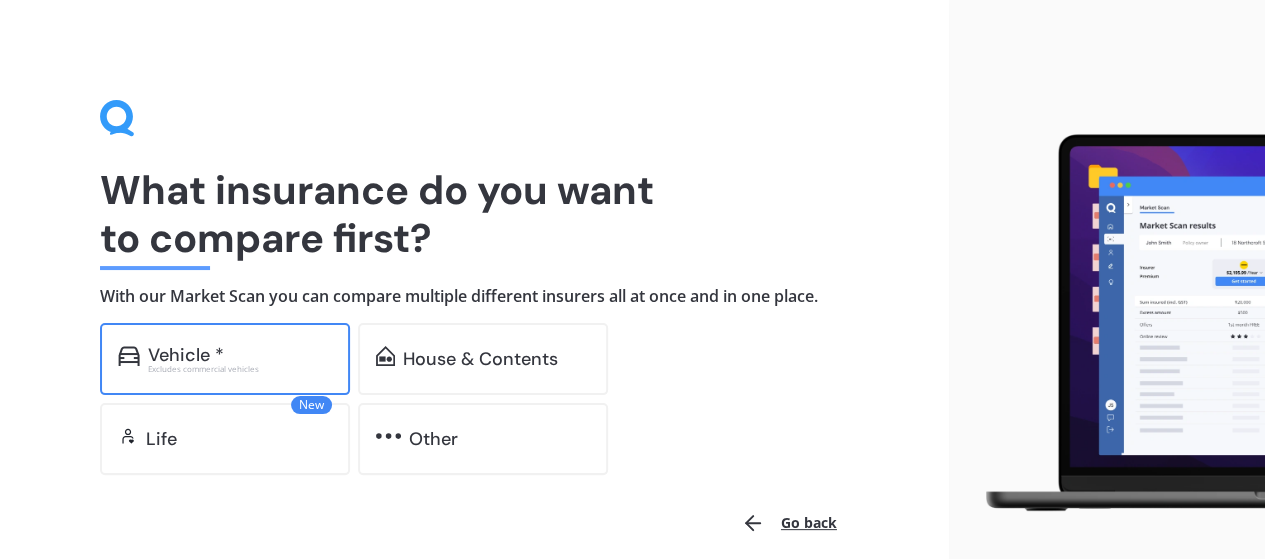 click on "Vehicle *" at bounding box center (186, 355) 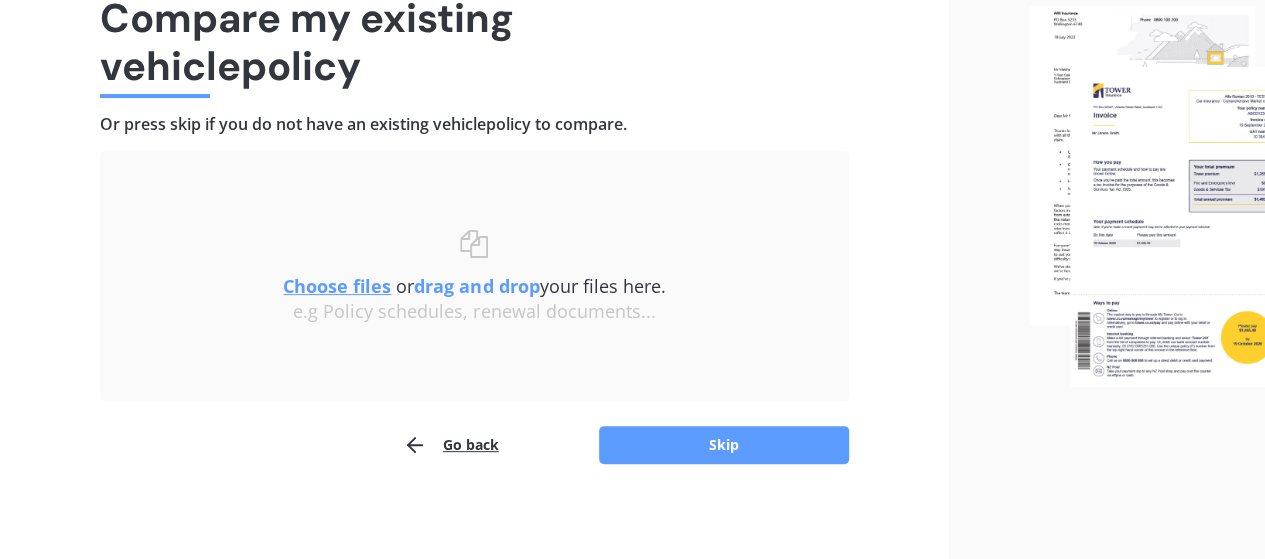 scroll, scrollTop: 177, scrollLeft: 0, axis: vertical 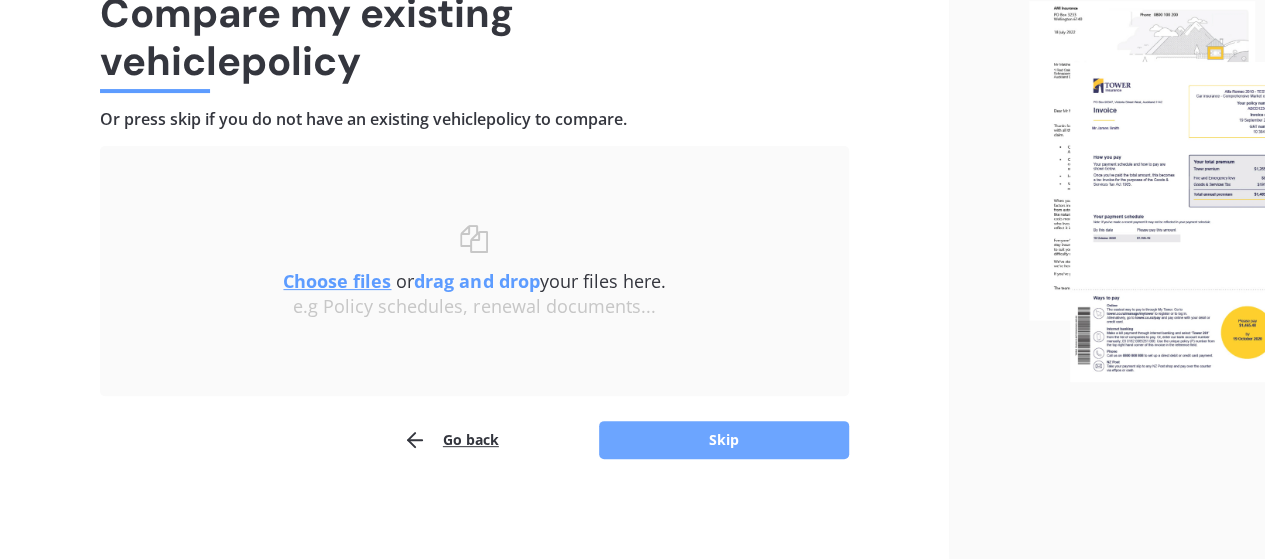 click on "Skip" at bounding box center [724, 440] 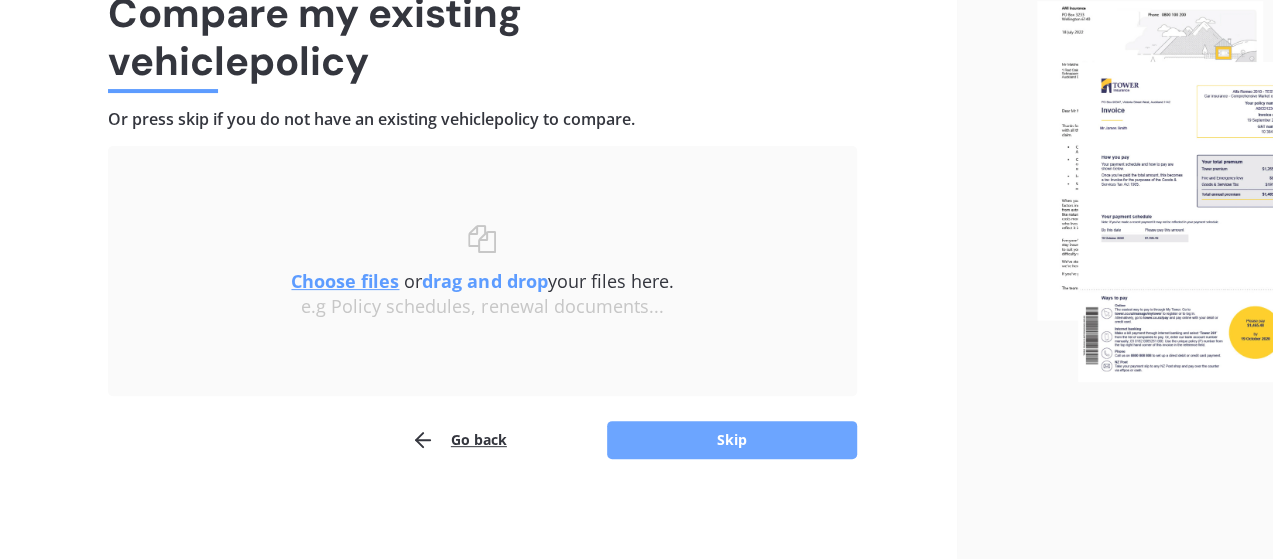 scroll, scrollTop: 0, scrollLeft: 0, axis: both 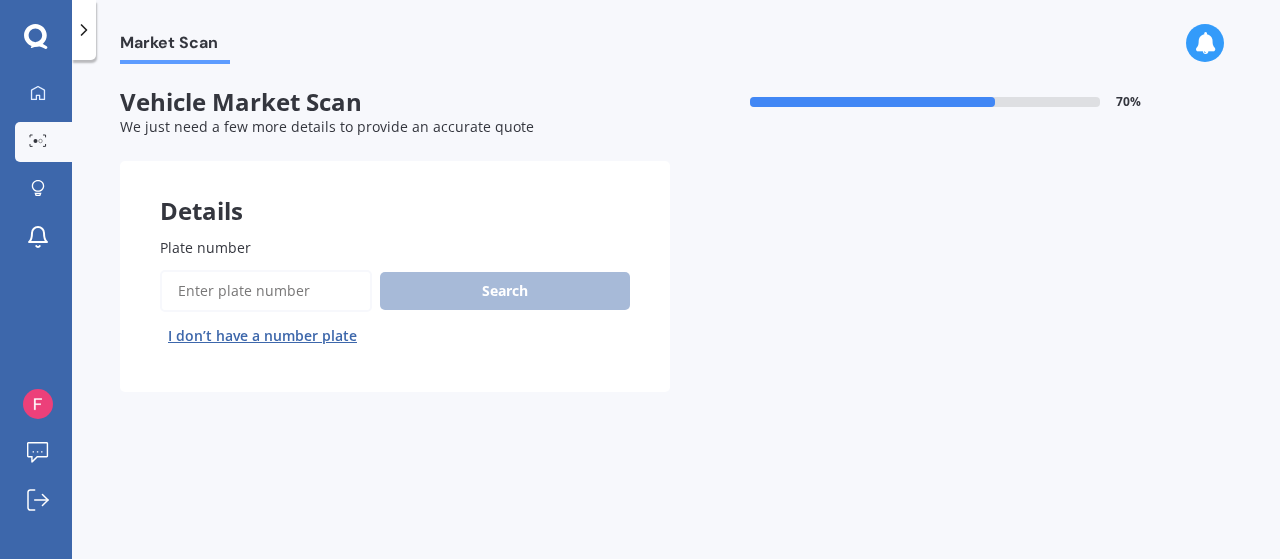 click on "Plate number" at bounding box center [266, 291] 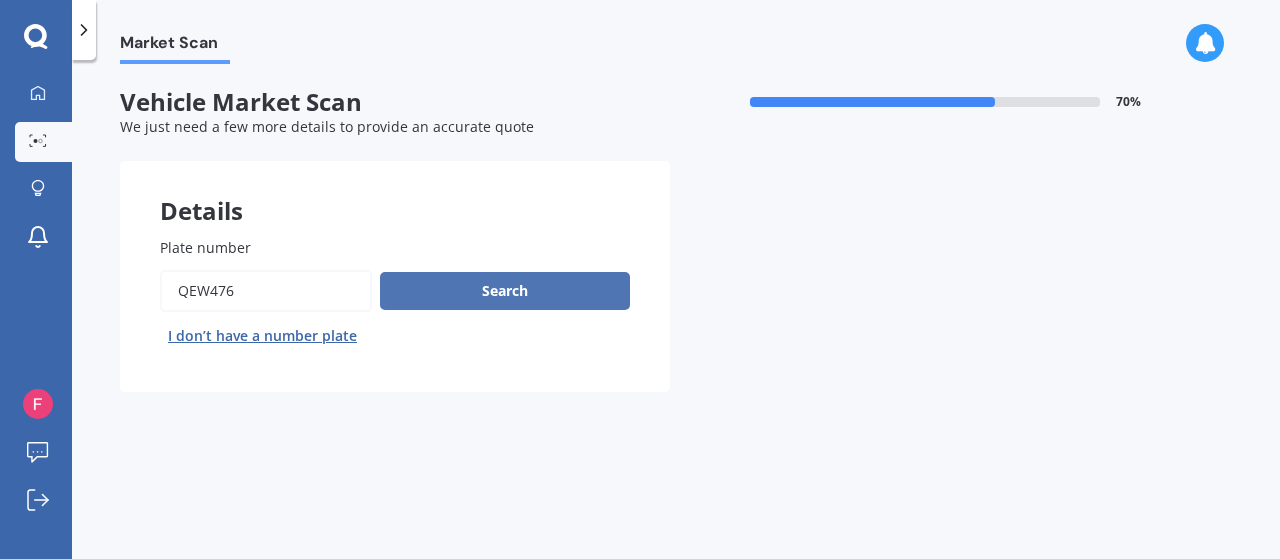type on "qew476" 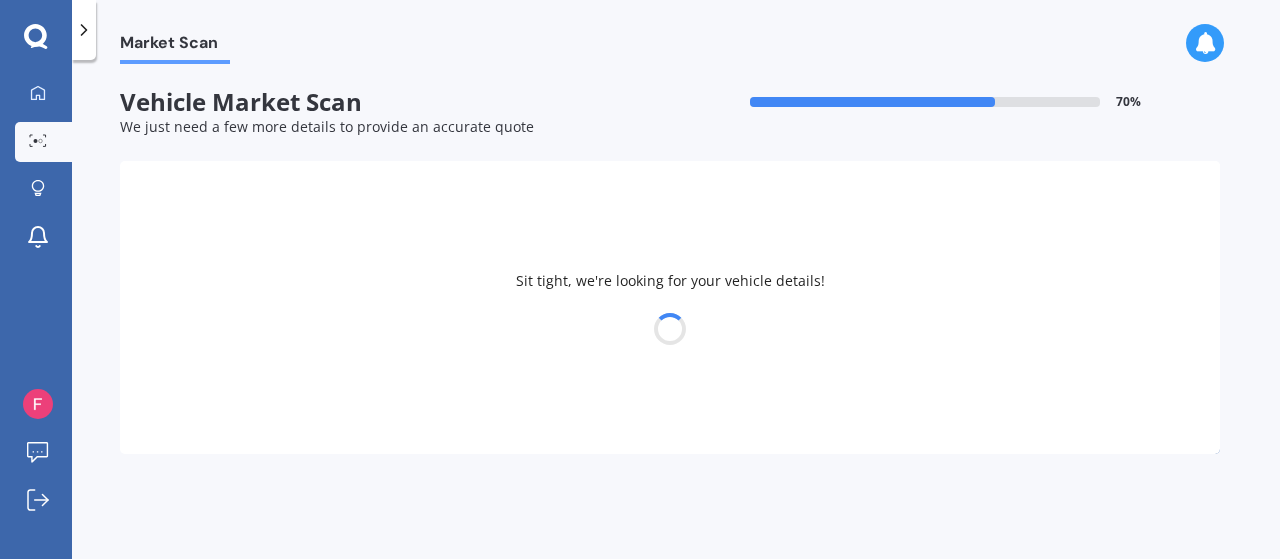 select on "MITSUBISHI" 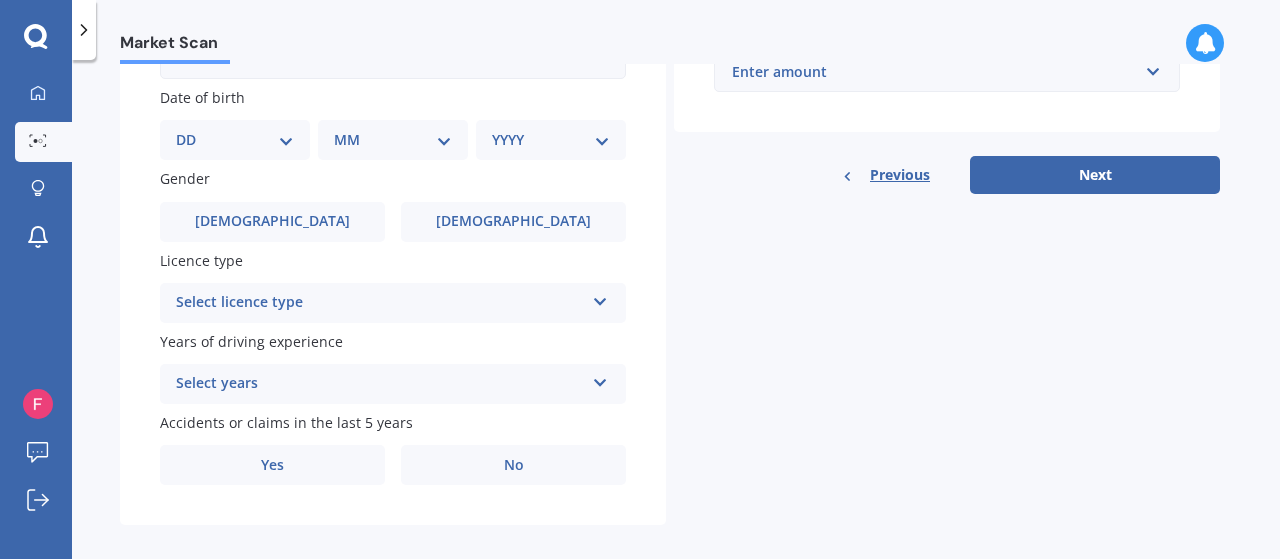 scroll, scrollTop: 400, scrollLeft: 0, axis: vertical 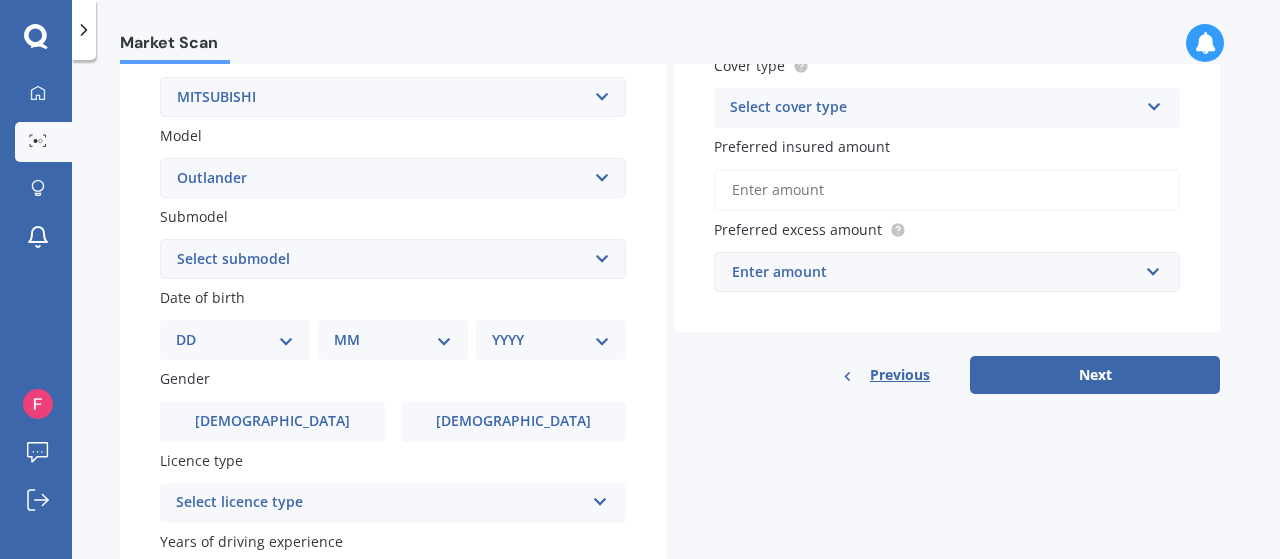 click on "DD 01 02 03 04 05 06 07 08 09 10 11 12 13 14 15 16 17 18 19 20 21 22 23 24 25 26 27 28 29 30 31" at bounding box center [235, 340] 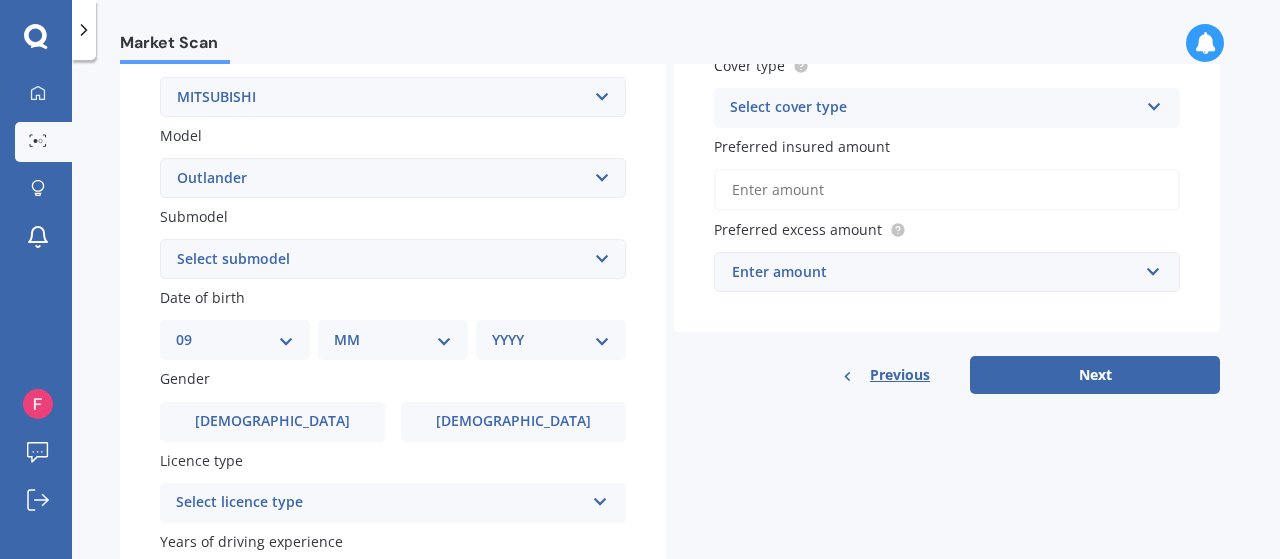 click on "DD 01 02 03 04 05 06 07 08 09 10 11 12 13 14 15 16 17 18 19 20 21 22 23 24 25 26 27 28 29 30 31" at bounding box center (235, 340) 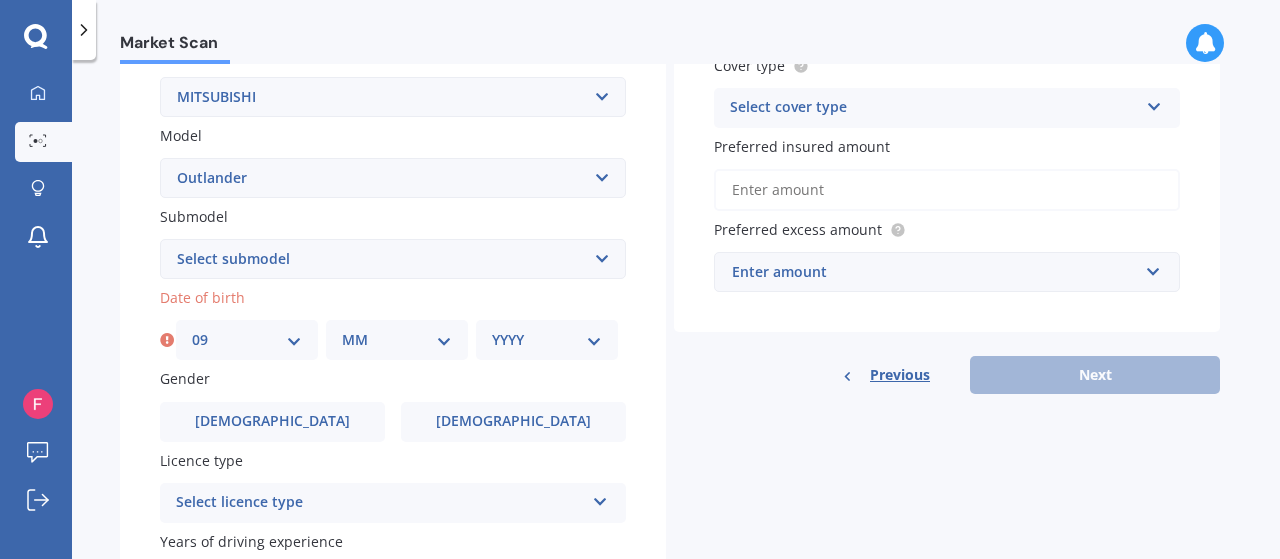 click on "MM 01 02 03 04 05 06 07 08 09 10 11 12" at bounding box center (397, 340) 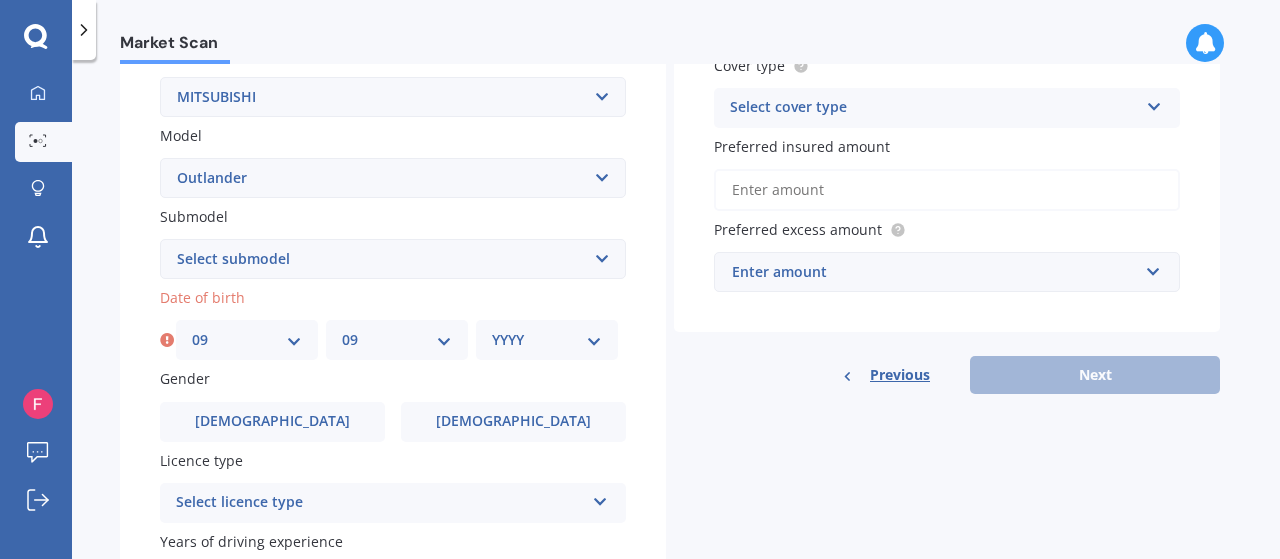 click on "MM 01 02 03 04 05 06 07 08 09 10 11 12" at bounding box center (397, 340) 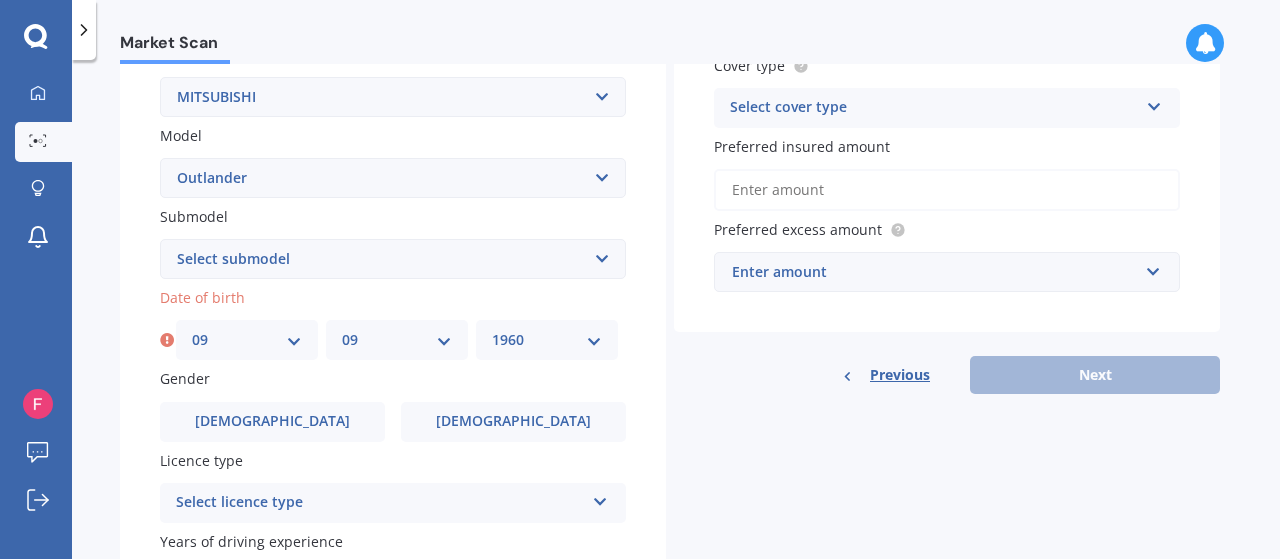 click on "YYYY 2025 2024 2023 2022 2021 2020 2019 2018 2017 2016 2015 2014 2013 2012 2011 2010 2009 2008 2007 2006 2005 2004 2003 2002 2001 2000 1999 1998 1997 1996 1995 1994 1993 1992 1991 1990 1989 1988 1987 1986 1985 1984 1983 1982 1981 1980 1979 1978 1977 1976 1975 1974 1973 1972 1971 1970 1969 1968 1967 1966 1965 1964 1963 1962 1961 1960 1959 1958 1957 1956 1955 1954 1953 1952 1951 1950 1949 1948 1947 1946 1945 1944 1943 1942 1941 1940 1939 1938 1937 1936 1935 1934 1933 1932 1931 1930 1929 1928 1927 1926" at bounding box center [547, 340] 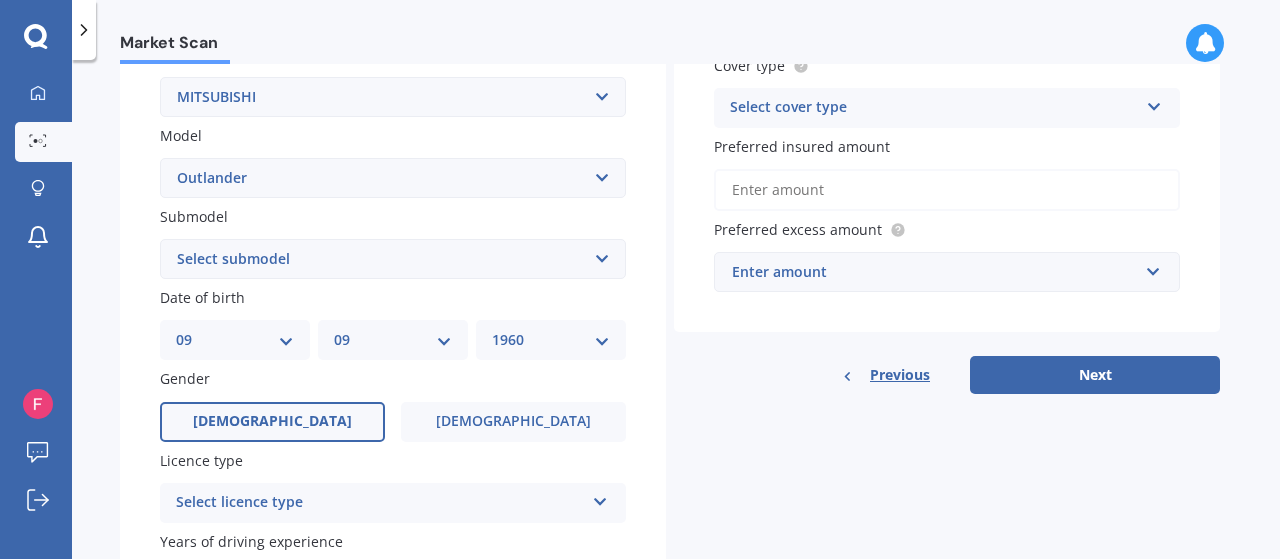 click on "[DEMOGRAPHIC_DATA]" at bounding box center (272, 422) 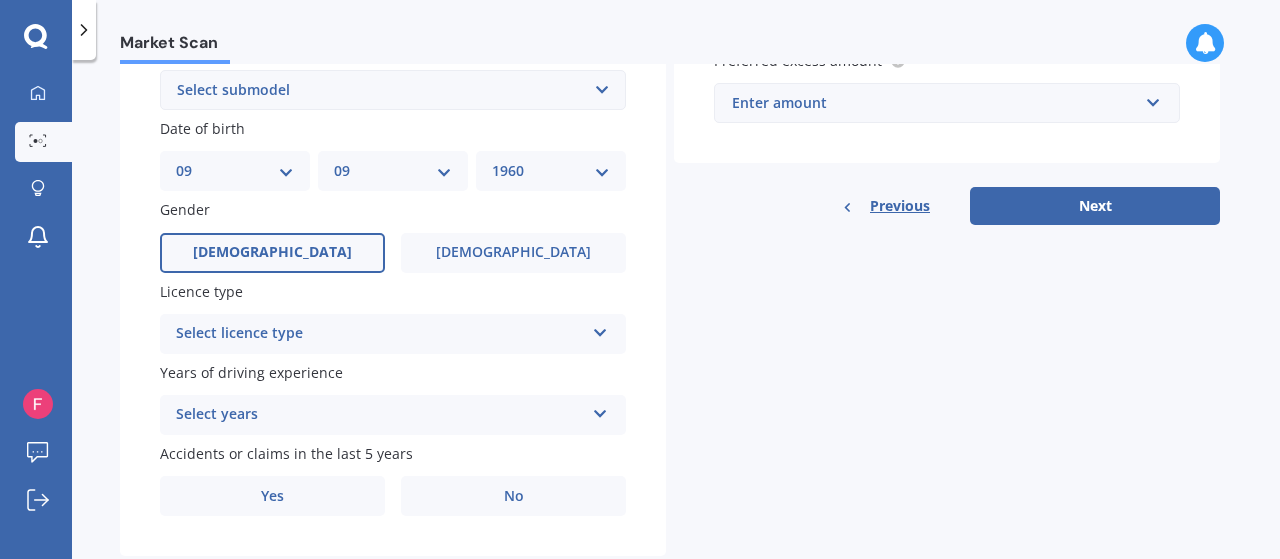scroll, scrollTop: 600, scrollLeft: 0, axis: vertical 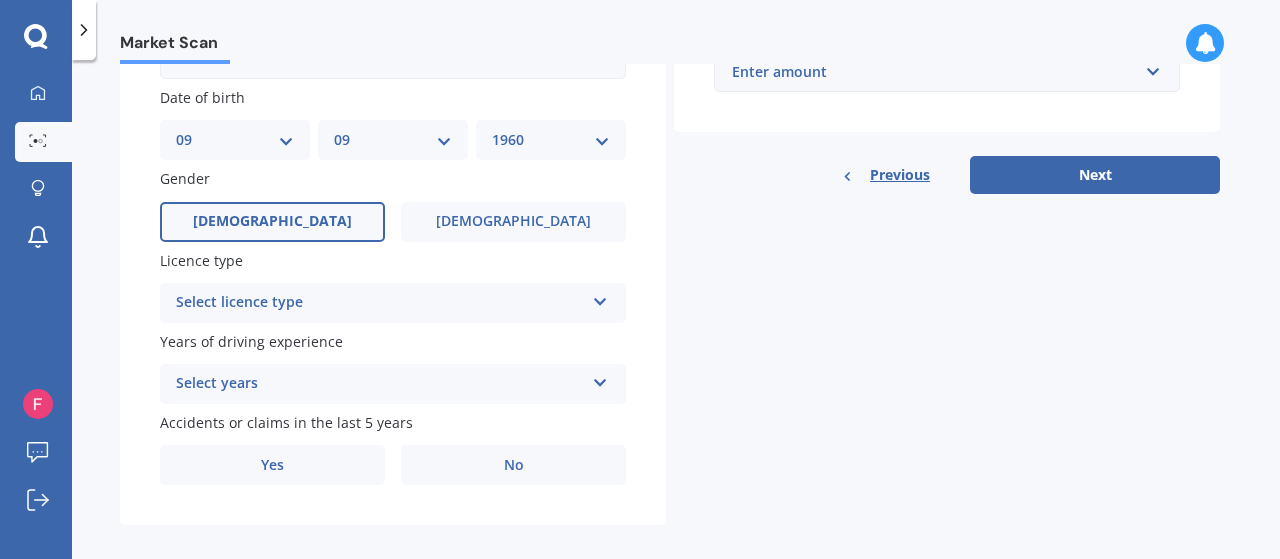 click at bounding box center (600, 298) 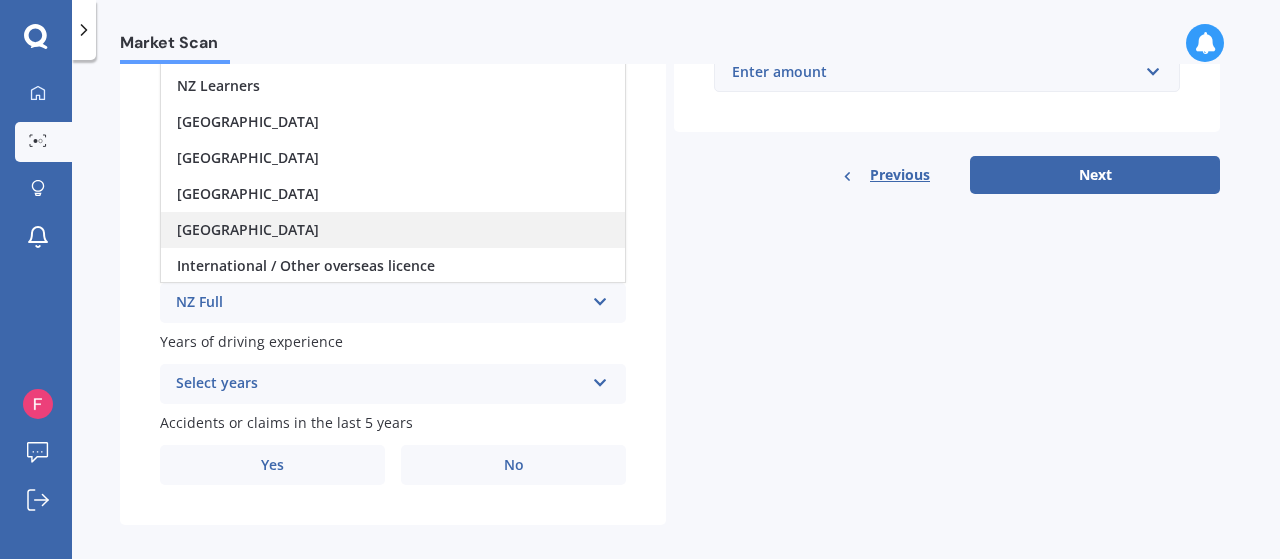scroll, scrollTop: 400, scrollLeft: 0, axis: vertical 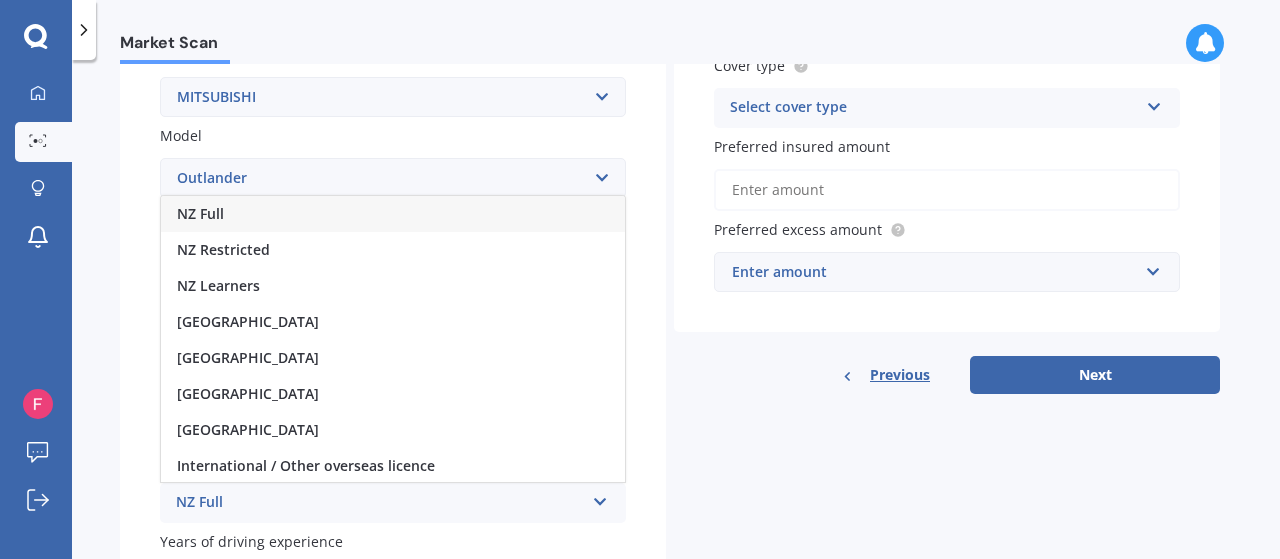 click on "NZ Full" at bounding box center (393, 214) 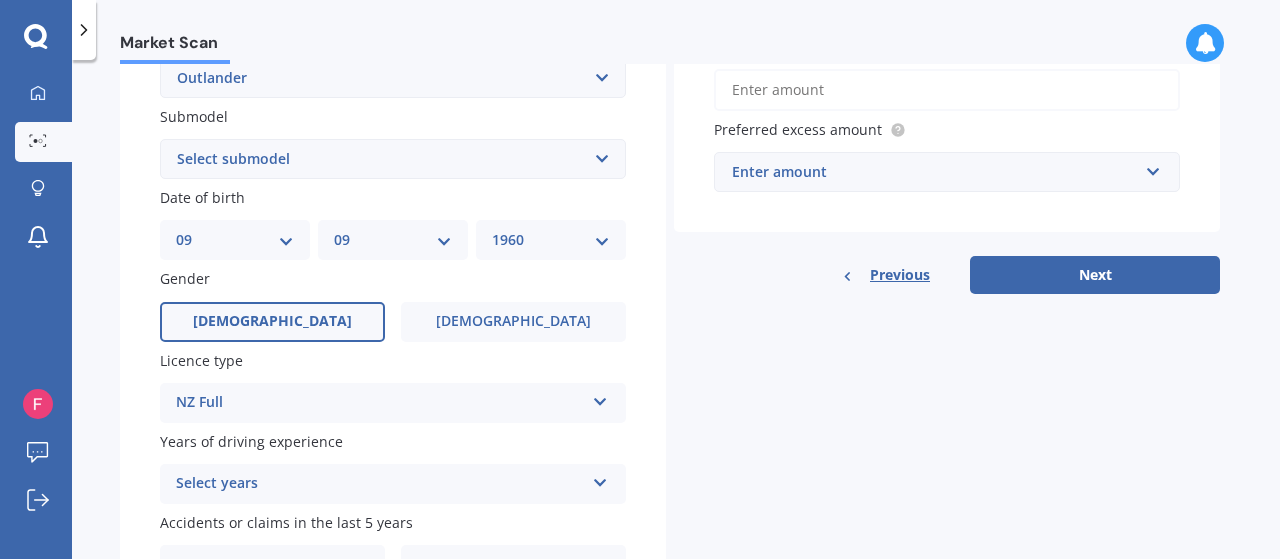 scroll, scrollTop: 600, scrollLeft: 0, axis: vertical 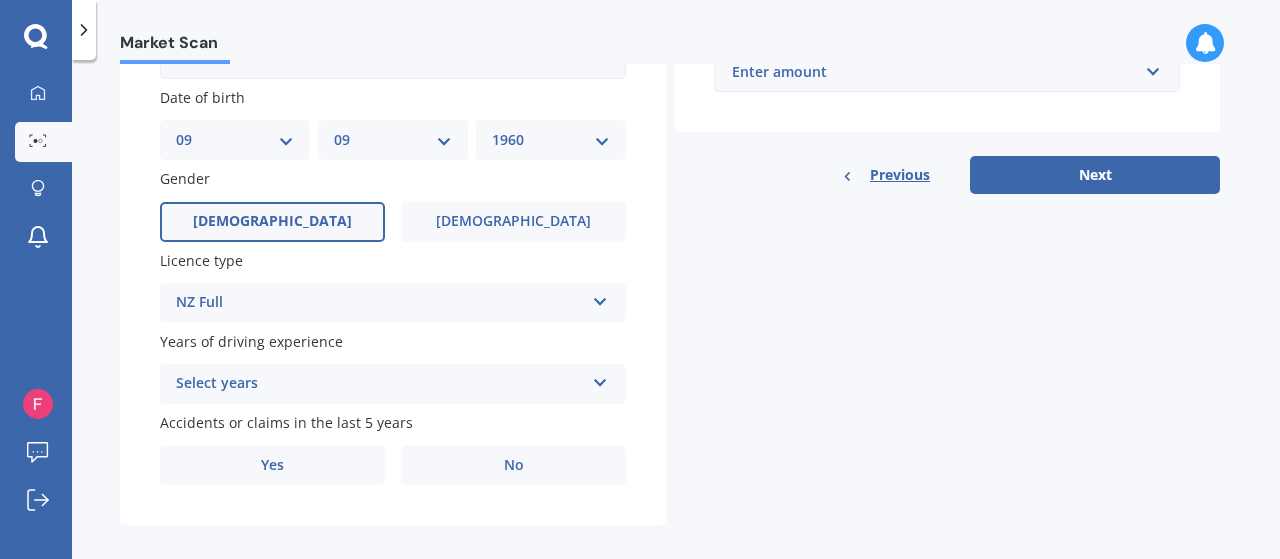 click on "Select years 5 or more years 4 years 3 years 2 years 1 year" at bounding box center [393, 384] 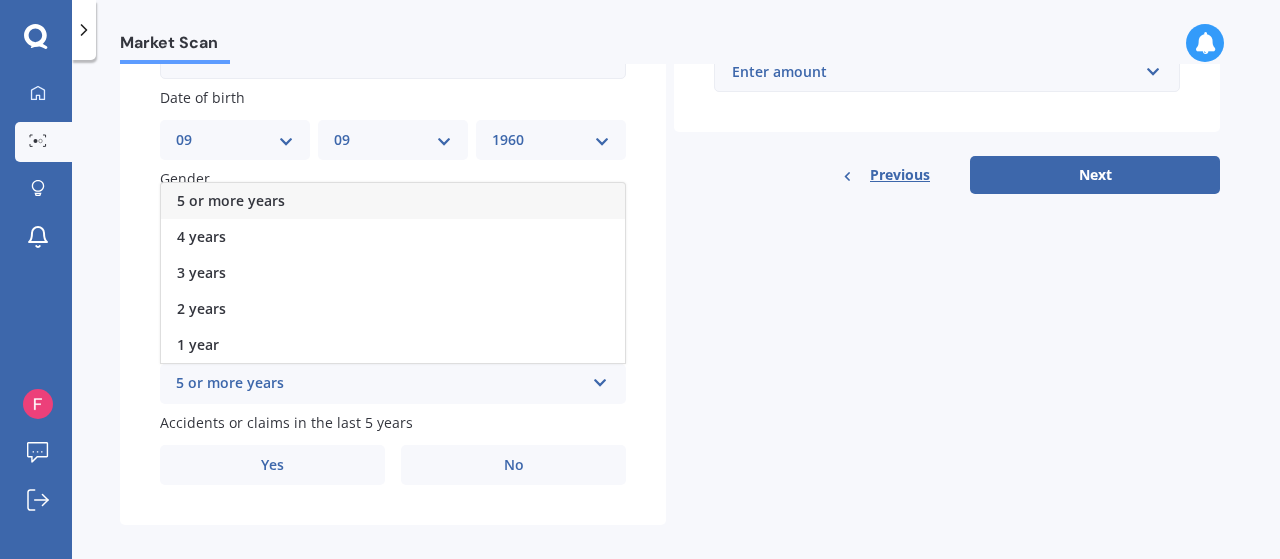 click on "5 or more years" at bounding box center (231, 200) 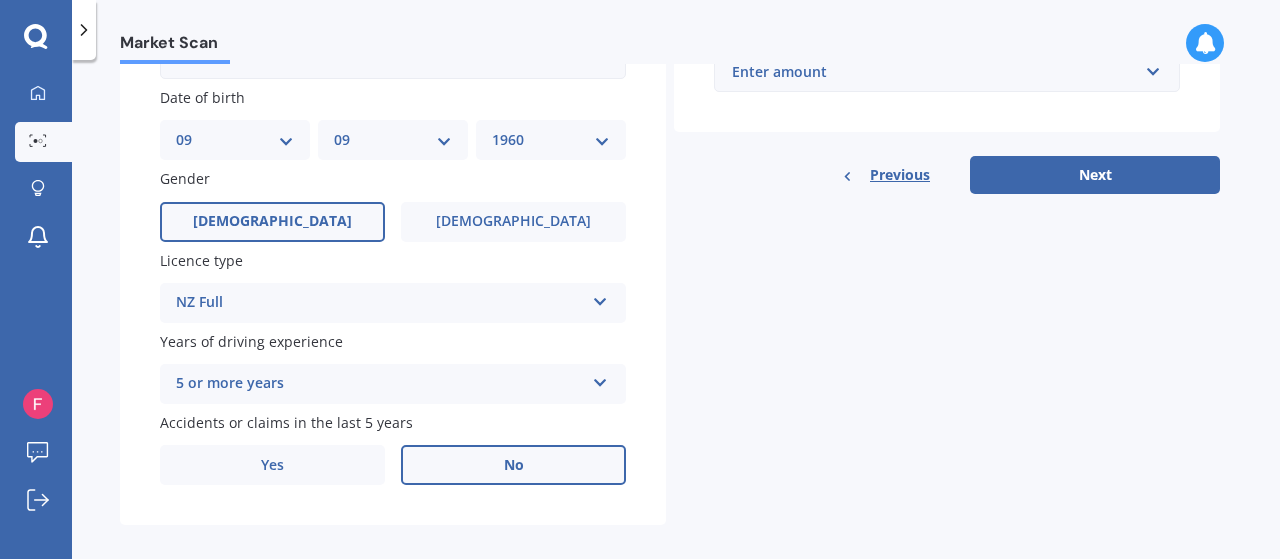 click on "No" at bounding box center [514, 465] 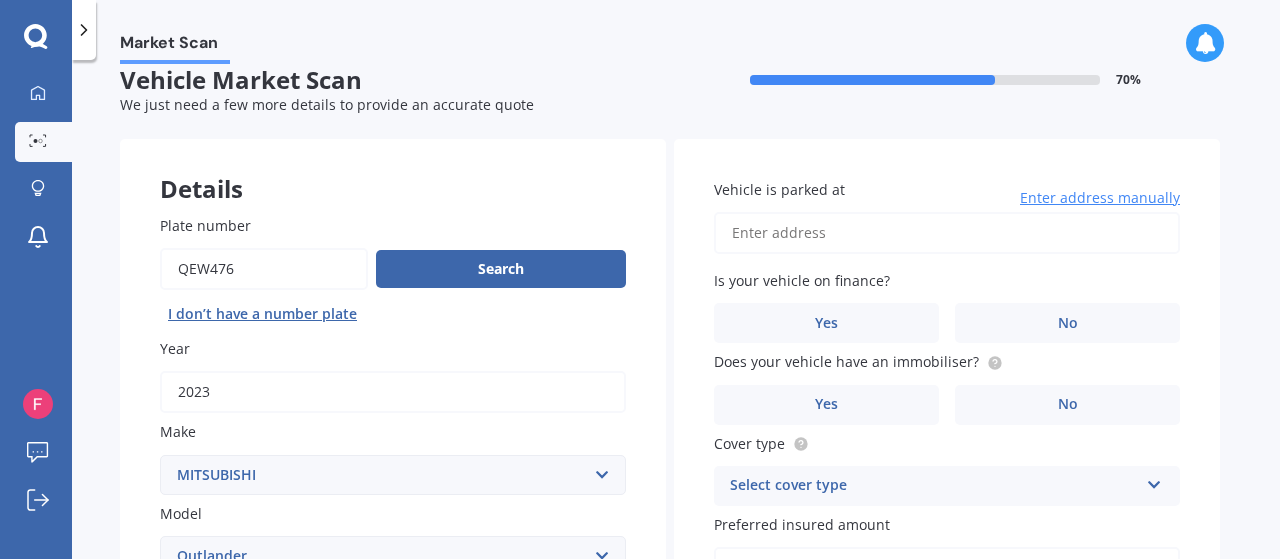 scroll, scrollTop: 21, scrollLeft: 0, axis: vertical 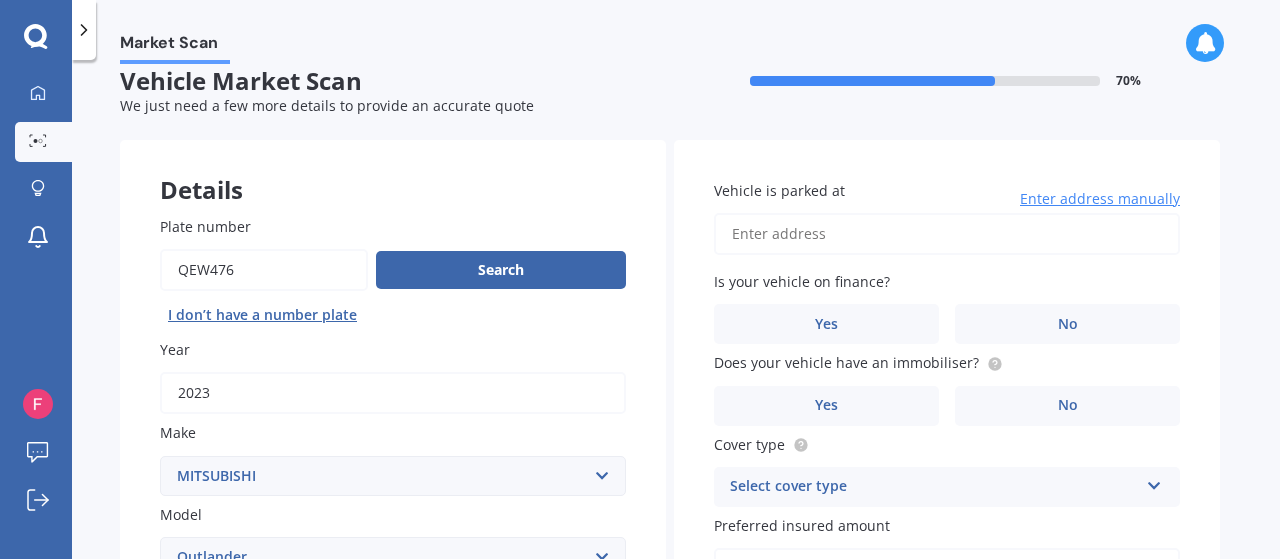 click on "Vehicle is parked at" at bounding box center [947, 234] 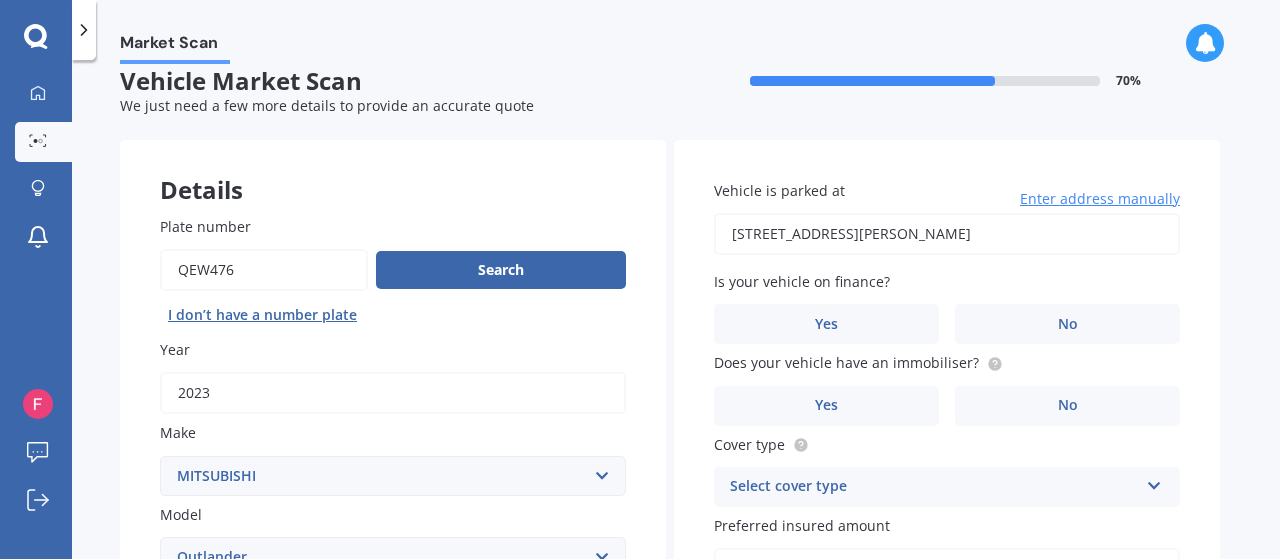 type on "[STREET_ADDRESS][PERSON_NAME]" 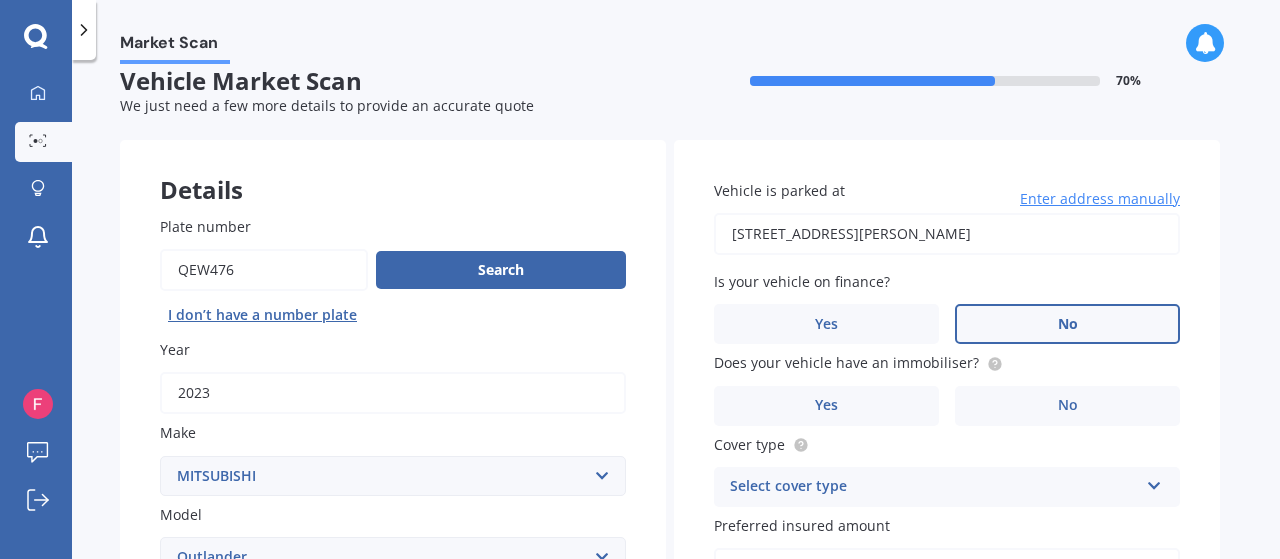 click on "No" at bounding box center [1067, 324] 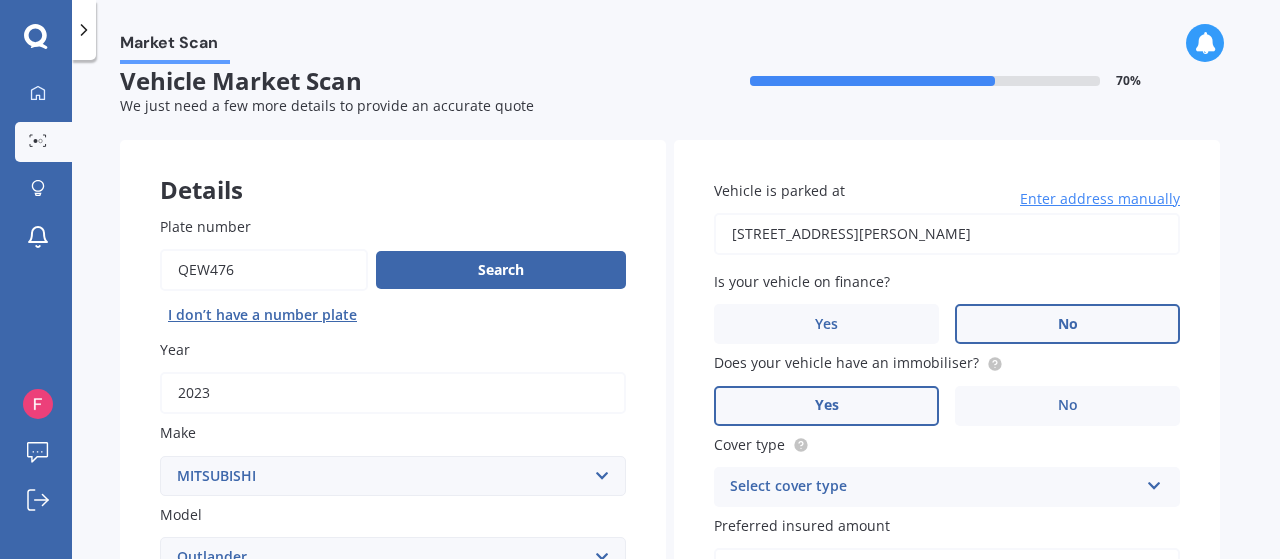 click on "Yes" at bounding box center [826, 406] 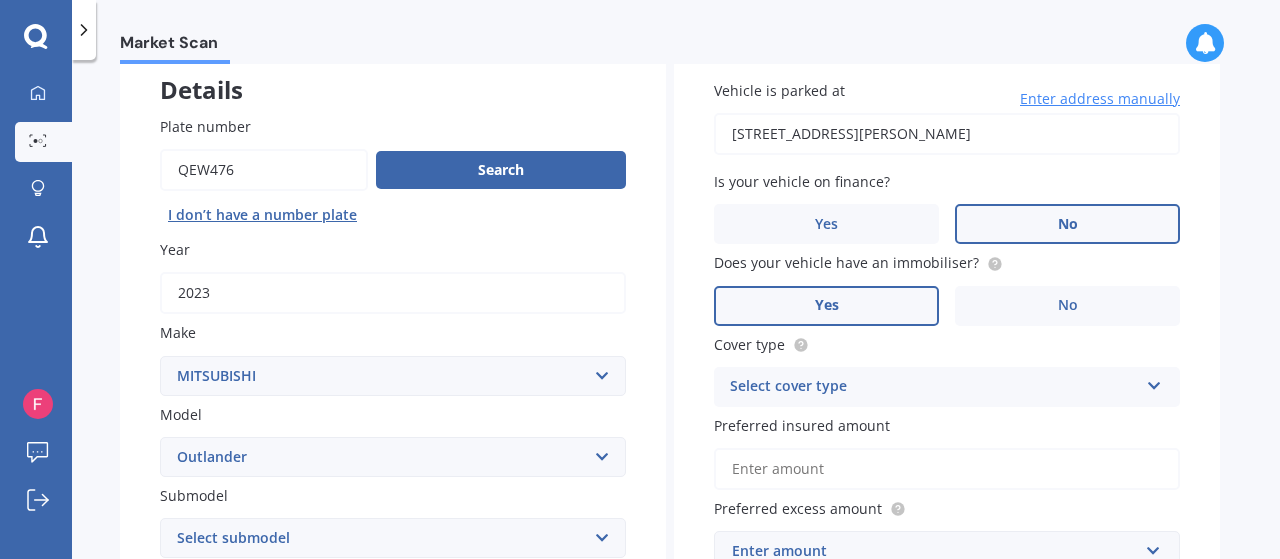 scroll, scrollTop: 221, scrollLeft: 0, axis: vertical 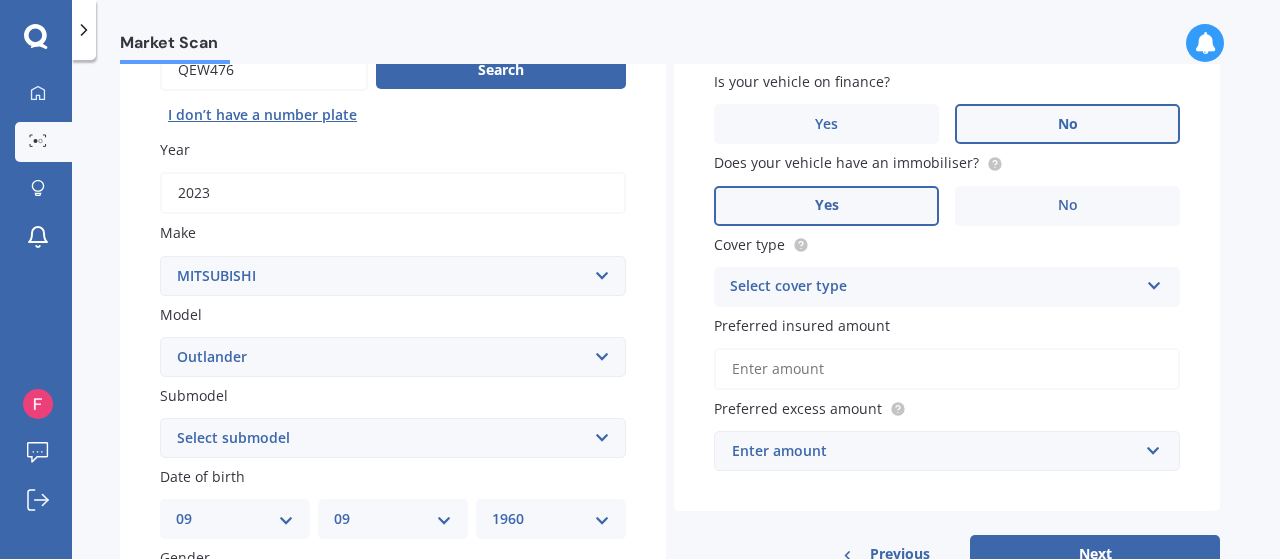 click on "Select cover type Comprehensive Third Party, Fire & Theft Third Party" at bounding box center [947, 287] 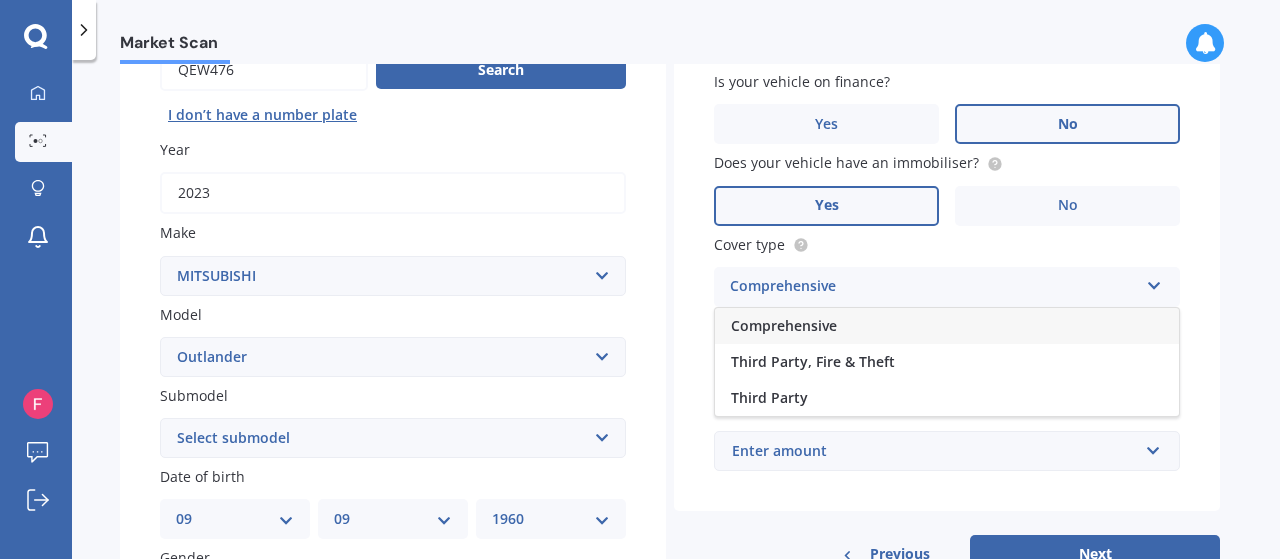 click on "Comprehensive" at bounding box center [784, 325] 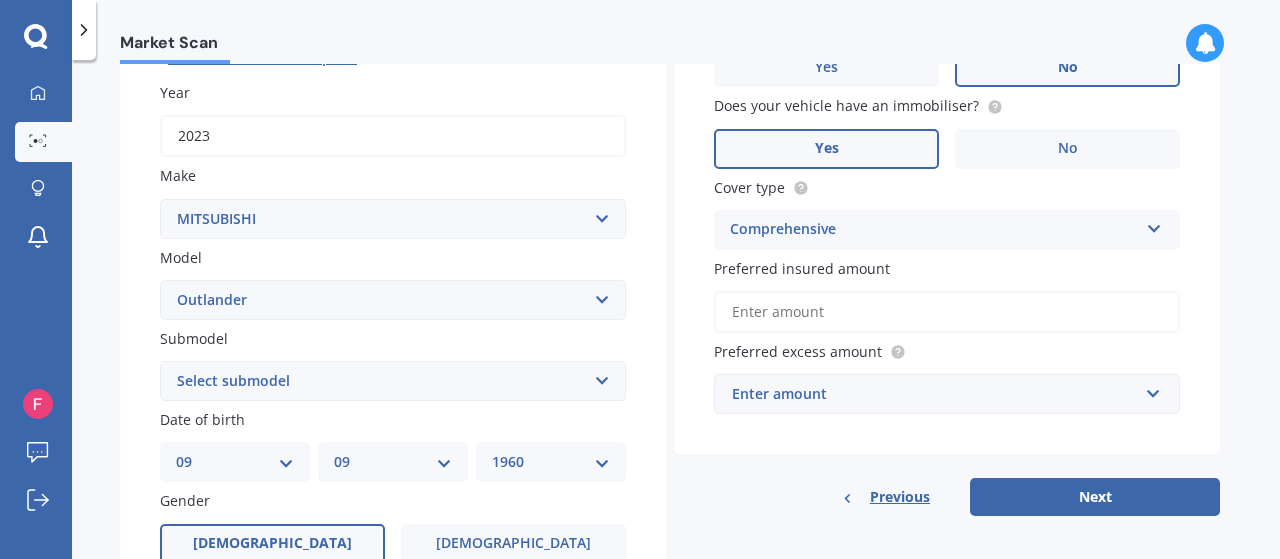 scroll, scrollTop: 321, scrollLeft: 0, axis: vertical 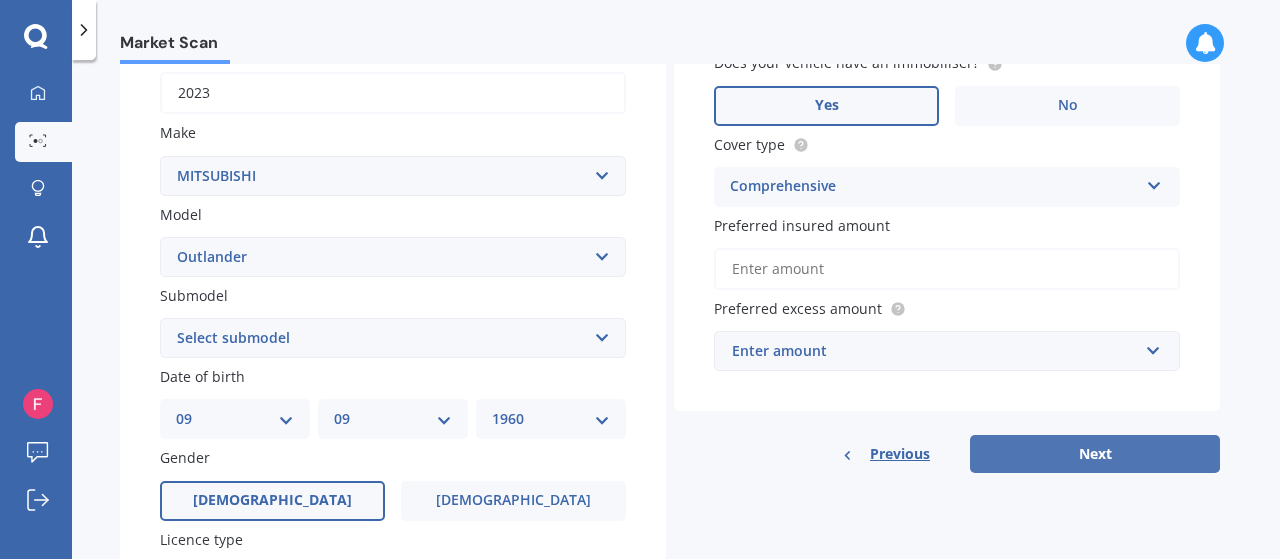 click on "Next" at bounding box center (1095, 454) 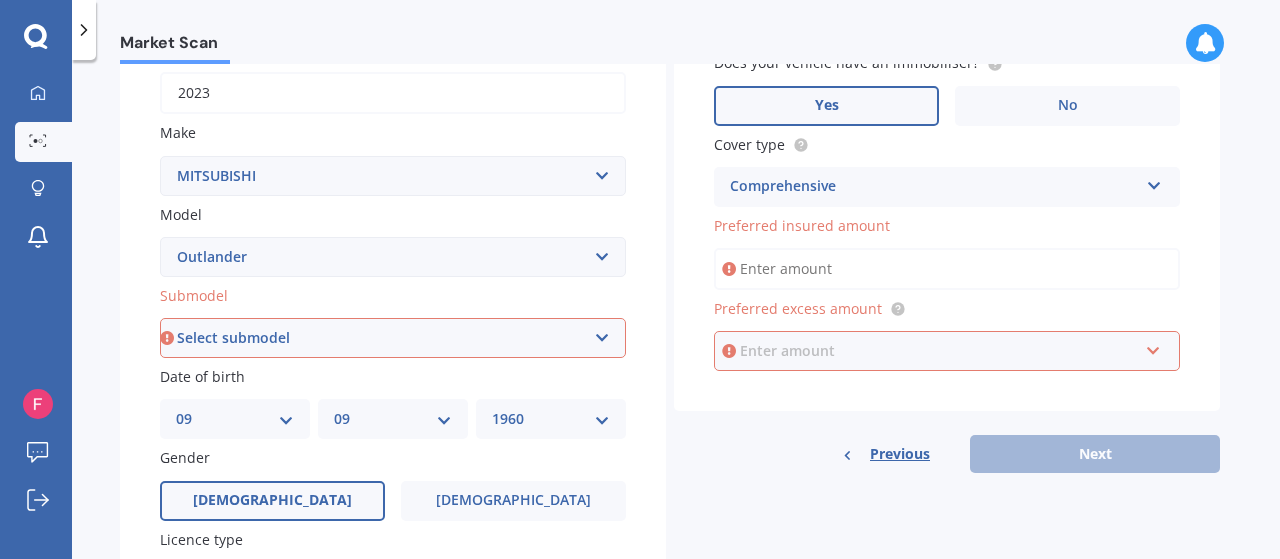 click at bounding box center [940, 351] 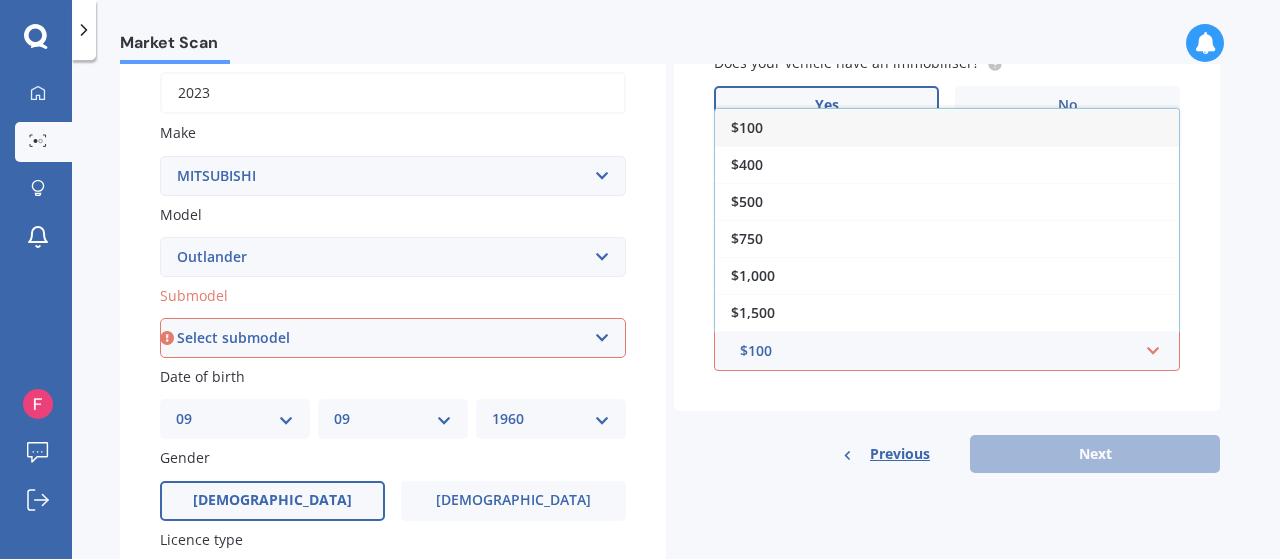 click on "$1,000" at bounding box center (753, 275) 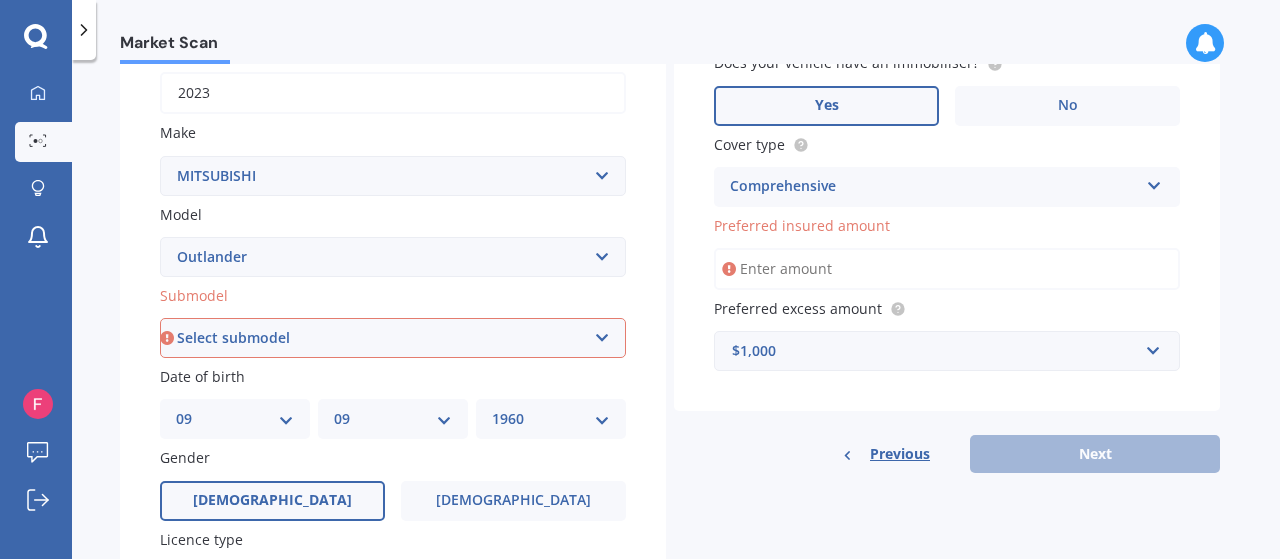 click on "Preferred insured amount" at bounding box center [947, 269] 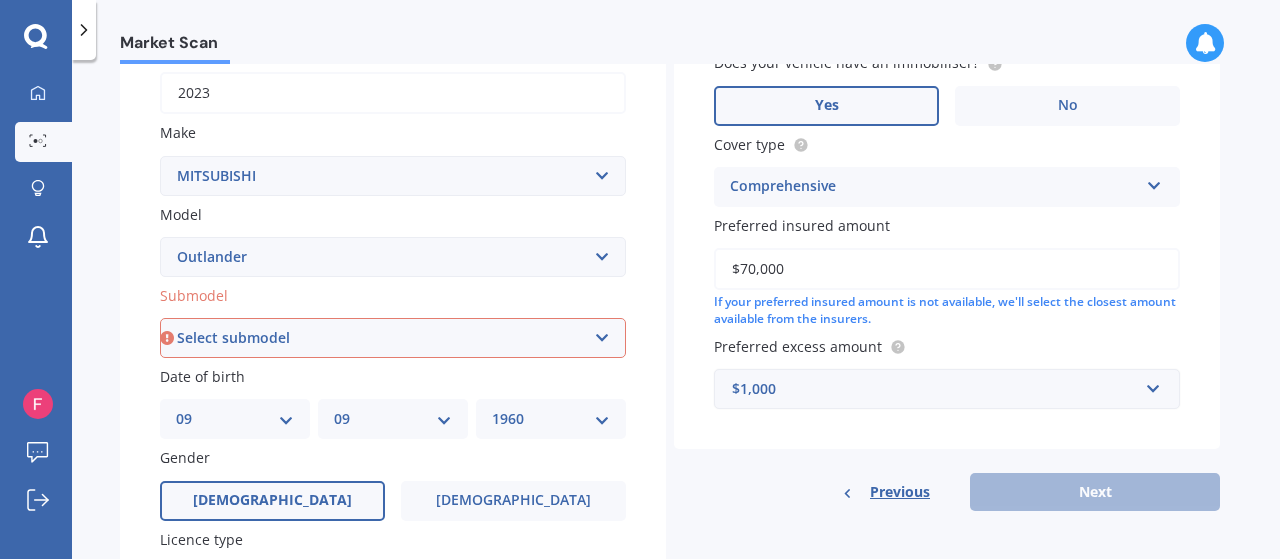 type on "$70,000" 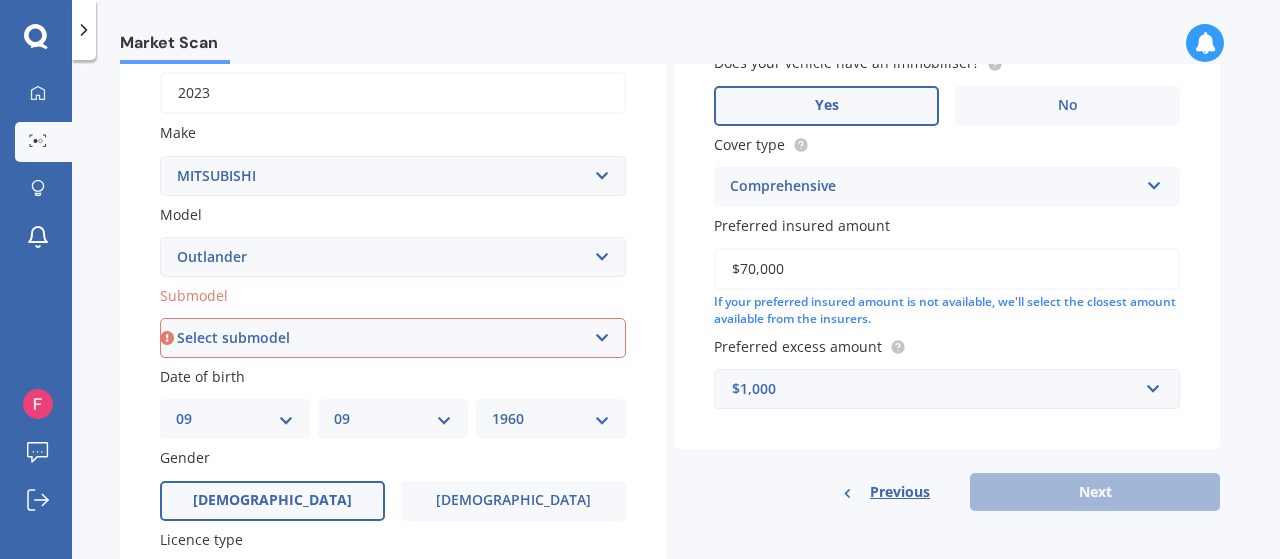 click on "Select submodel (All other) 2.4 Litre Station Wagon 3.0 Litre AWD 3.0 VRX Auto 4WD Petrol Hybrid LS LS 2.0P/CVT LS 2.4P/CVT PHEV Petrol/Hybrid PHEV VRX 4WD Hybrid PHEV XLS 4WD Hybrid SP Station Wagon turbo SPORT 2.5P/CVT VRX 2.5P/4WD/CVT VRX 2.5P/CVT VRX turbo diesel XLS XLS Diesel" at bounding box center (393, 338) 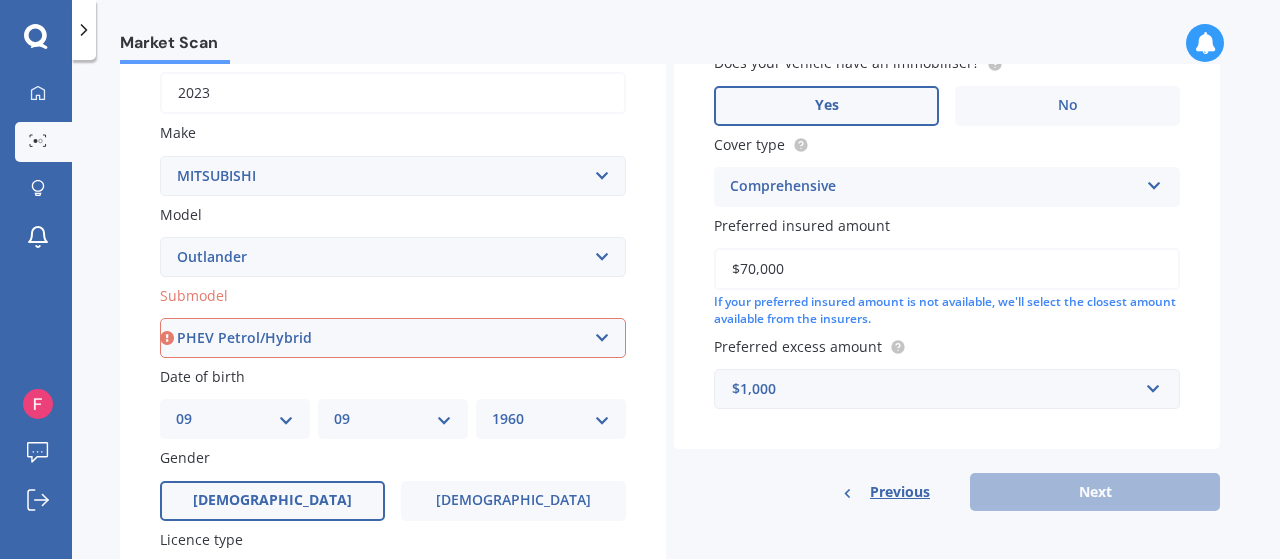click on "Select submodel (All other) 2.4 Litre Station Wagon 3.0 Litre AWD 3.0 VRX Auto 4WD Petrol Hybrid LS LS 2.0P/CVT LS 2.4P/CVT PHEV Petrol/Hybrid PHEV VRX 4WD Hybrid PHEV XLS 4WD Hybrid SP Station Wagon turbo SPORT 2.5P/CVT VRX 2.5P/4WD/CVT VRX 2.5P/CVT VRX turbo diesel XLS XLS Diesel" at bounding box center [393, 338] 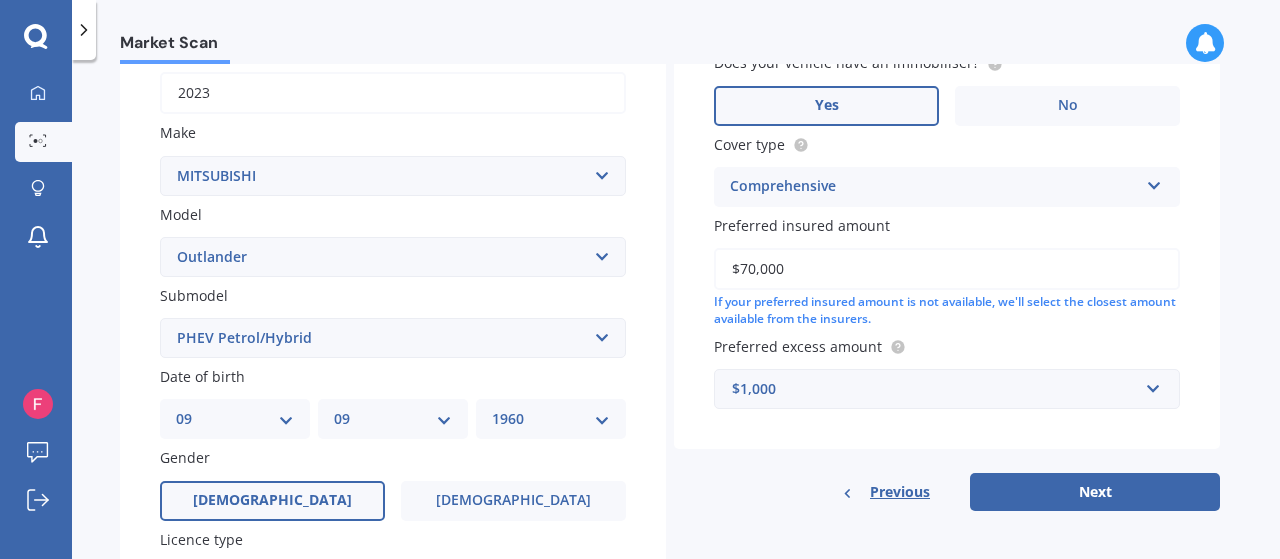 click on "Select submodel (All other) 2.4 Litre Station Wagon 3.0 Litre AWD 3.0 VRX Auto 4WD Petrol Hybrid LS LS 2.0P/CVT LS 2.4P/CVT PHEV Petrol/Hybrid PHEV VRX 4WD Hybrid PHEV XLS 4WD Hybrid SP Station Wagon turbo SPORT 2.5P/CVT VRX 2.5P/4WD/CVT VRX 2.5P/CVT VRX turbo diesel XLS XLS Diesel" at bounding box center (393, 338) 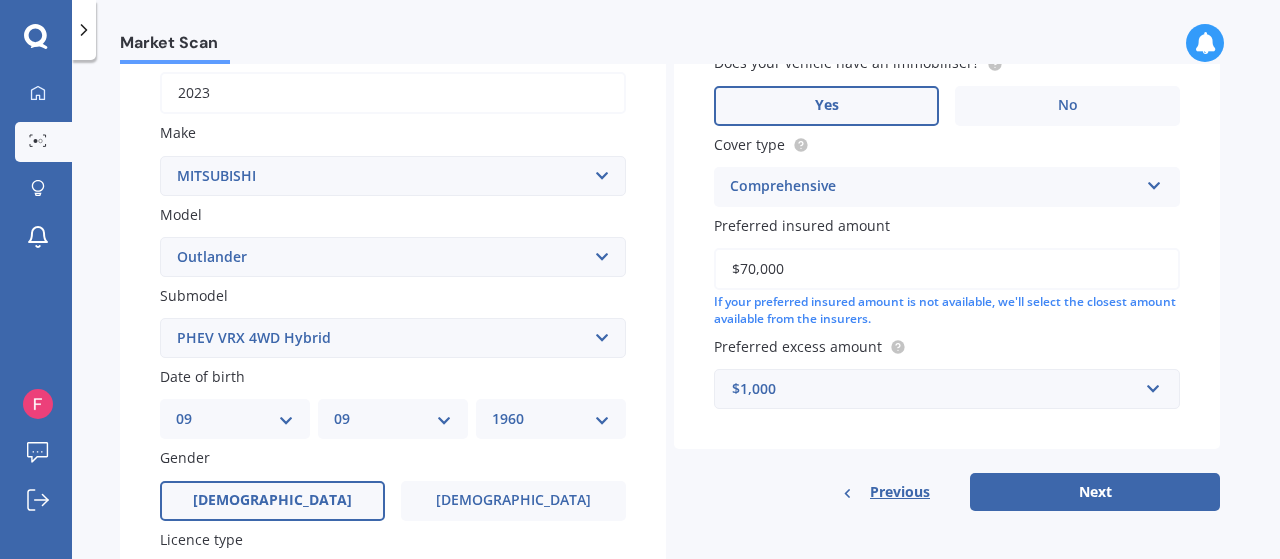 click on "Select submodel (All other) 2.4 Litre Station Wagon 3.0 Litre AWD 3.0 VRX Auto 4WD Petrol Hybrid LS LS 2.0P/CVT LS 2.4P/CVT PHEV Petrol/Hybrid PHEV VRX 4WD Hybrid PHEV XLS 4WD Hybrid SP Station Wagon turbo SPORT 2.5P/CVT VRX 2.5P/4WD/CVT VRX 2.5P/CVT VRX turbo diesel XLS XLS Diesel" at bounding box center (393, 338) 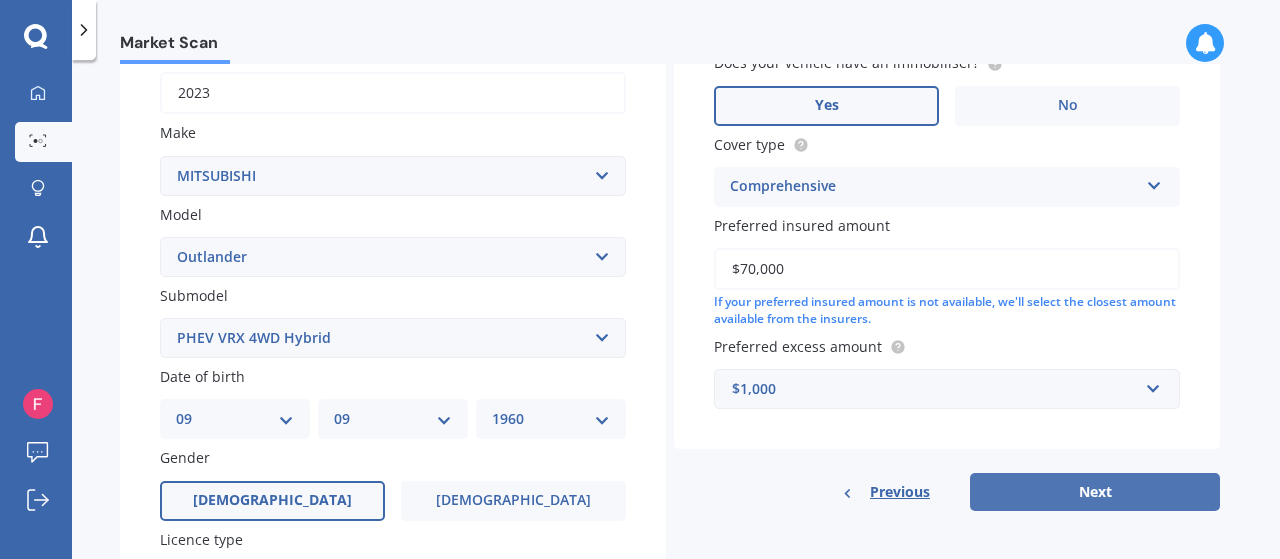 click on "Next" at bounding box center [1095, 492] 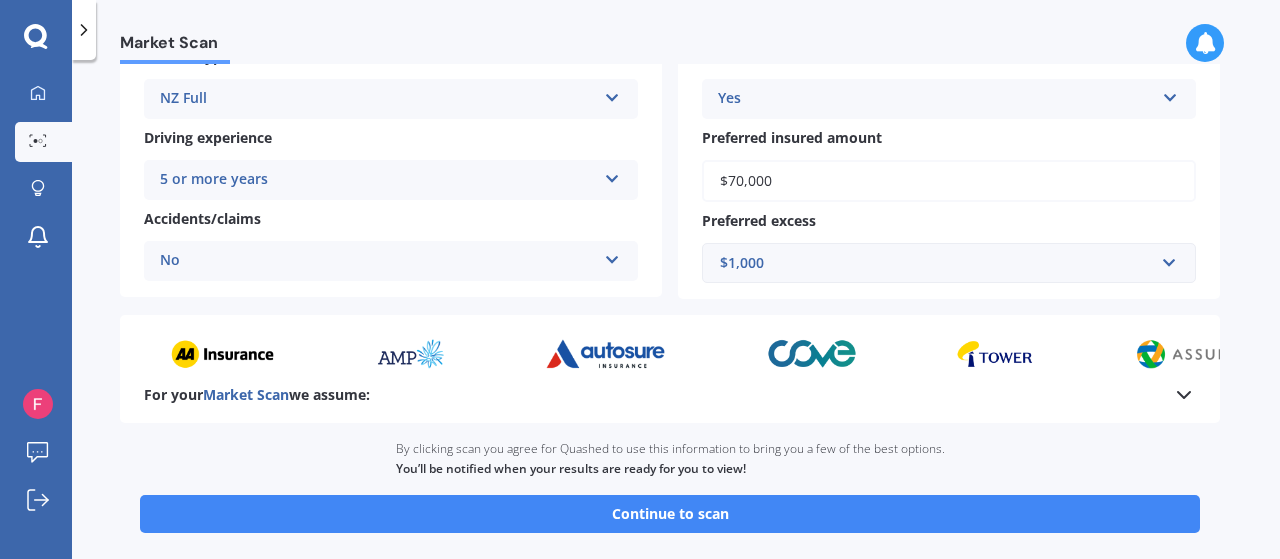scroll, scrollTop: 400, scrollLeft: 0, axis: vertical 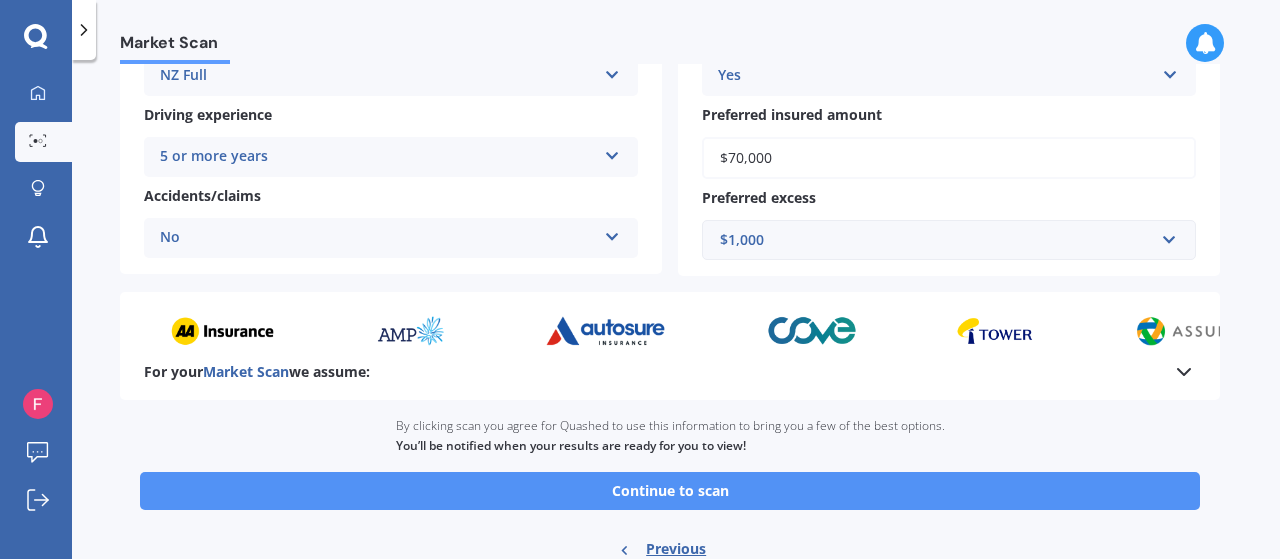 click on "Continue to scan" at bounding box center (670, 491) 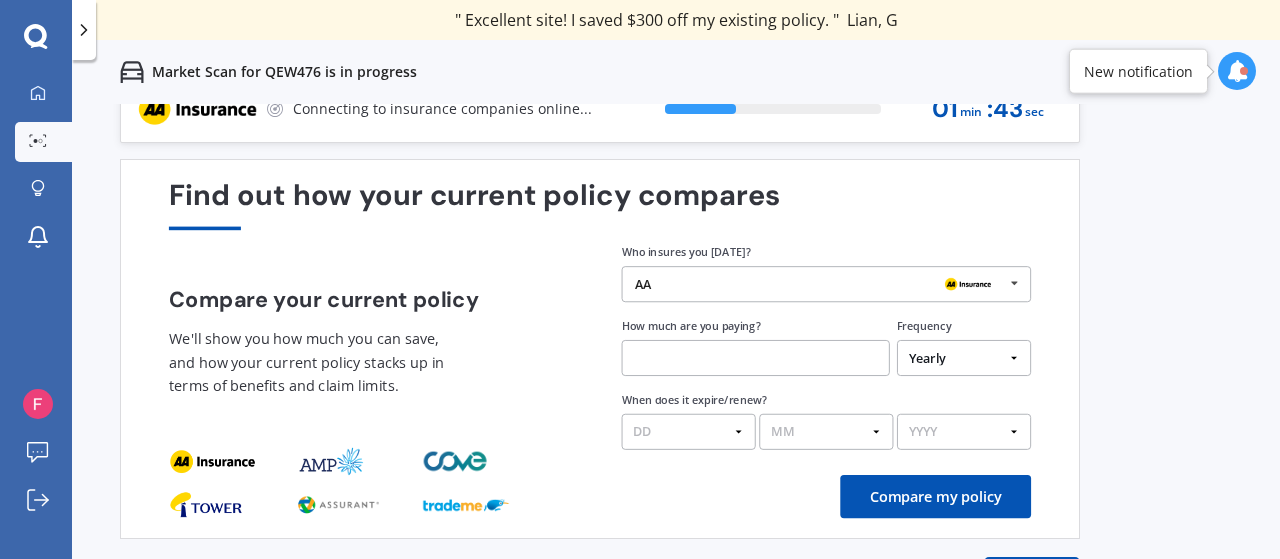 scroll, scrollTop: 0, scrollLeft: 0, axis: both 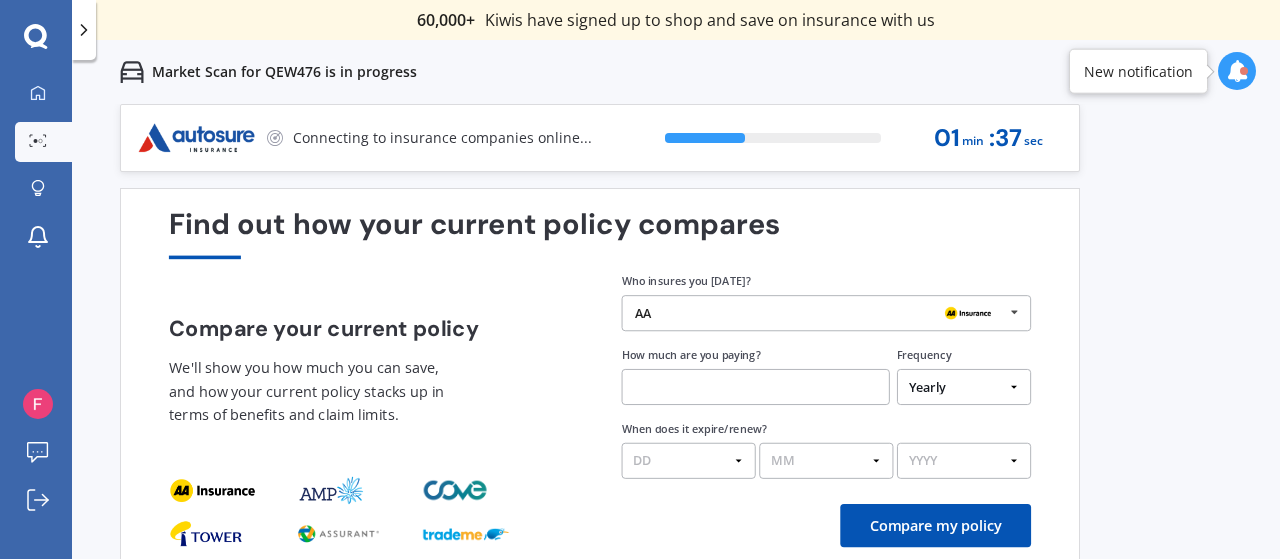 click at bounding box center [1014, 312] 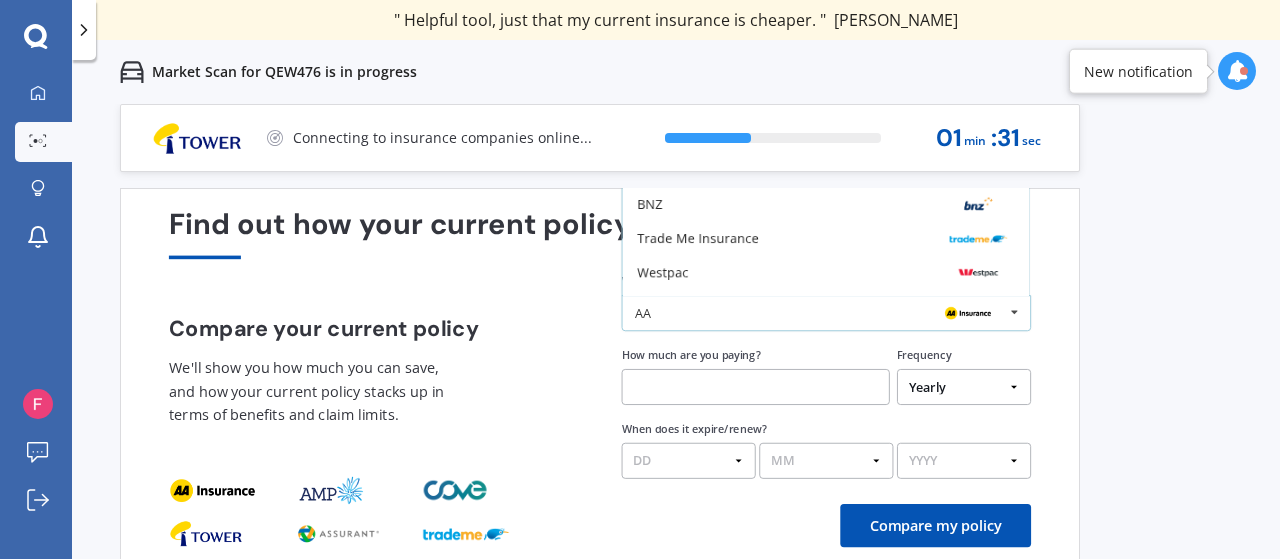 scroll, scrollTop: 130, scrollLeft: 0, axis: vertical 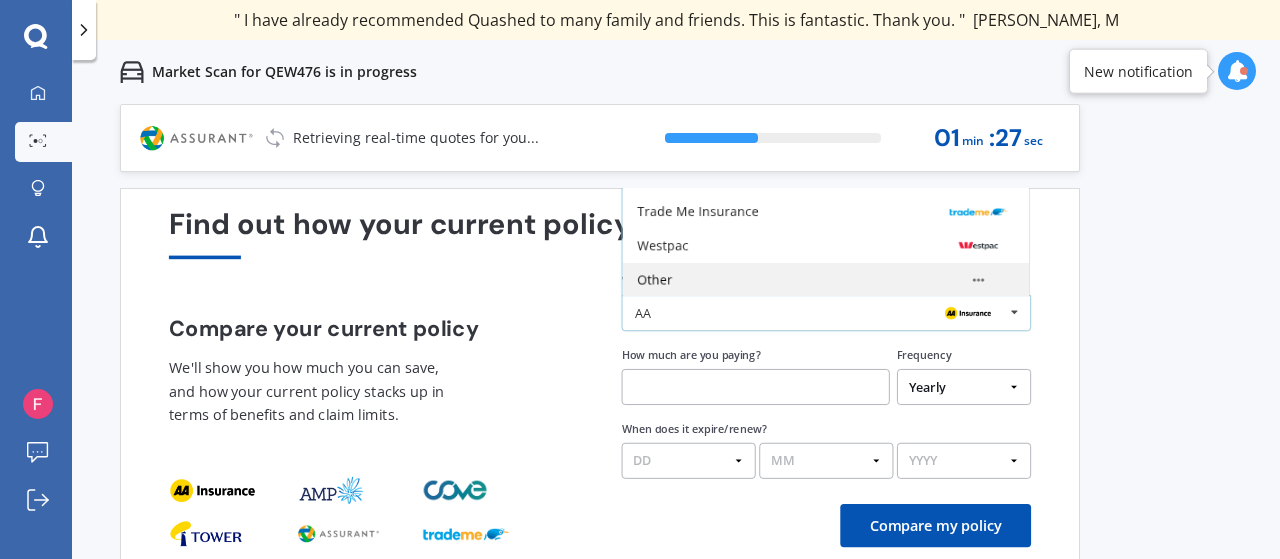 click on "Other" at bounding box center (825, 280) 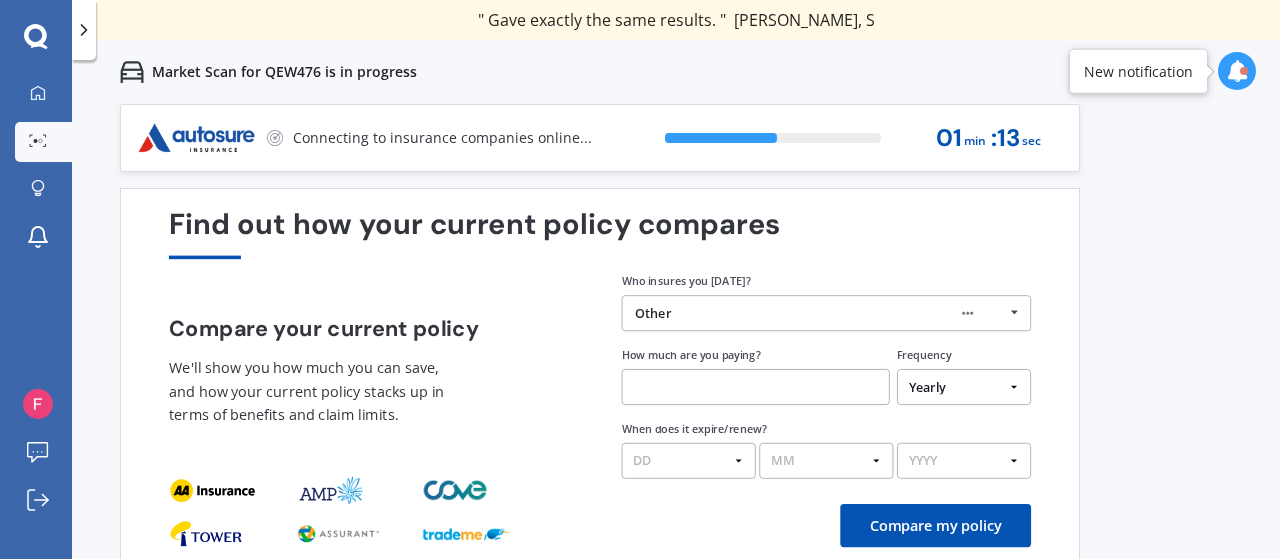 click on "Yearly Six-Monthly Quarterly Monthly Fortnightly Weekly One-Off" at bounding box center (964, 387) 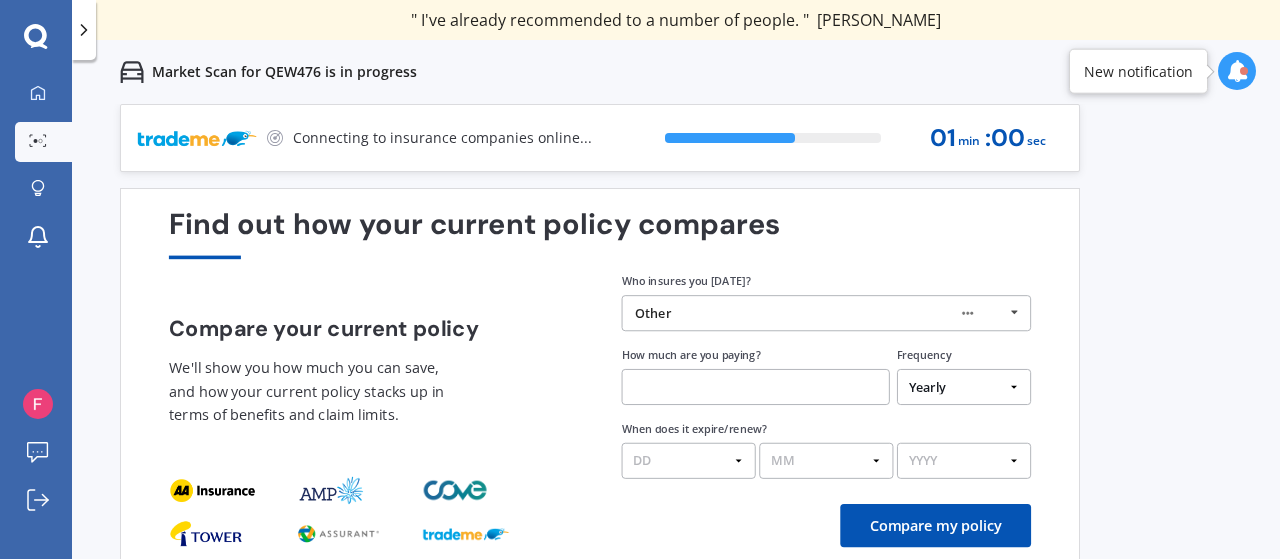 click on "Previous 60,000+ Kiwis have signed up to shop and save on insurance with us " Helpful tool, just that my current insurance is cheaper. " [PERSON_NAME], H " I have already recommended Quashed to many family and friends. This is fantastic. Thank you. " [PERSON_NAME], M " A very useful tool and is easy to use. Highly recommended! " [PERSON_NAME], Z " Useful tool to check whether our current prices are competitive - which they are. " [PERSON_NAME], G " My current car insurance was half of the cheapest quoted here, so I'll stick with them. " [PERSON_NAME], N " Gave exactly the same results. " [PERSON_NAME], S " It's pretty accurate. Good service. " Mala, P " That was very helpful as it provided all the details required to make the necessary decision. " [PERSON_NAME], I " I've already recommended to a number of people. " [PERSON_NAME], J " Good to know my existing cover is so good! " [PERSON_NAME], J " Excellent site! I saved $300 off my existing policy. " Lian, G " Great stuff team! first time using it, and it was very clear and concise. " [PERSON_NAME], B   Next 60 % 01 min :  00 sec" at bounding box center [676, 353] 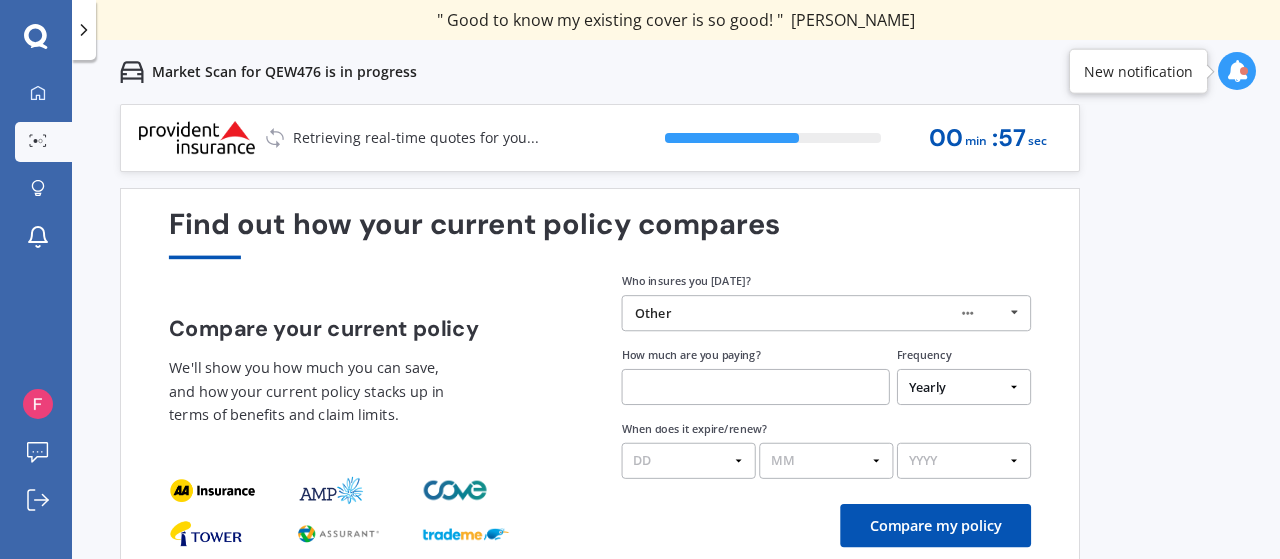 click on "DD 01 02 03 04 05 06 07 08 09 10 11 12 13 14 15 16 17 18 19 20 21 22 23 24 25 26 27 28 29 30 31" at bounding box center [689, 461] 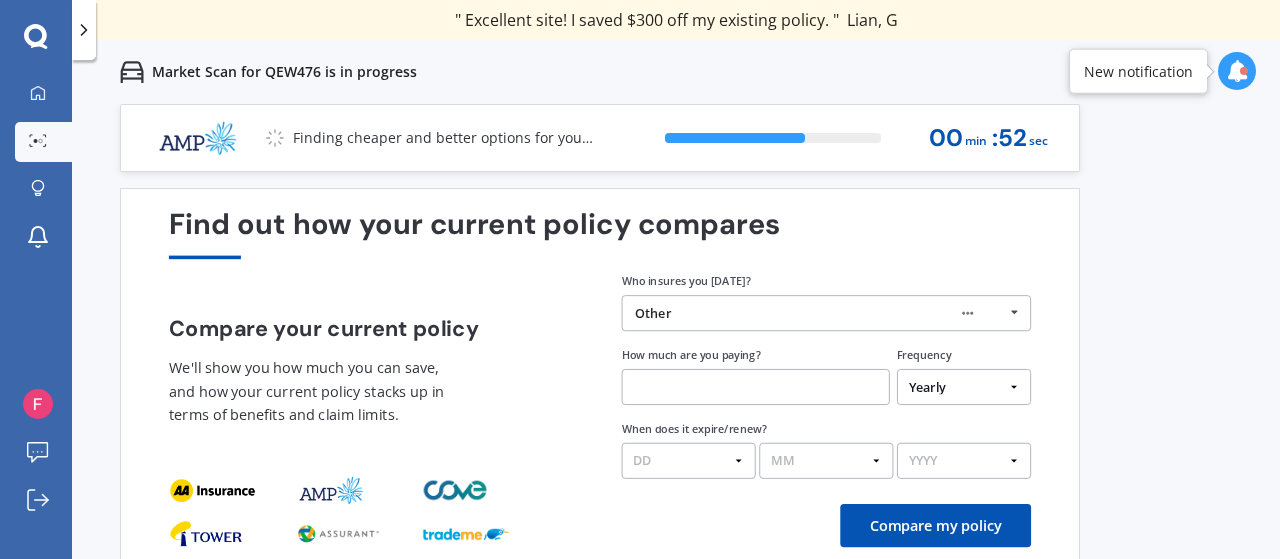 select on "30" 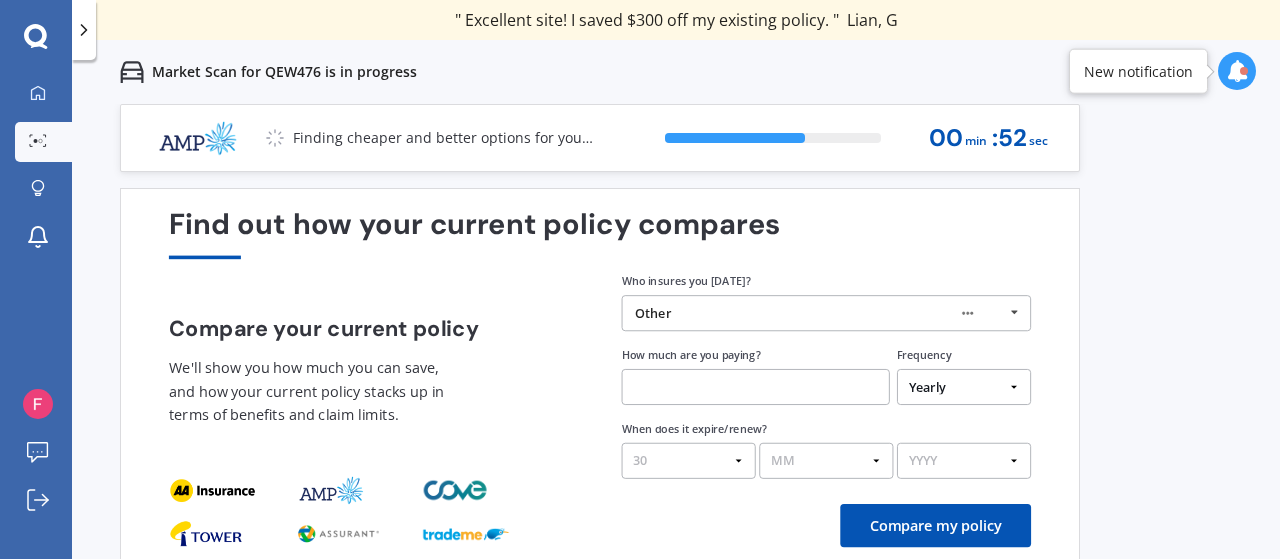click on "DD 01 02 03 04 05 06 07 08 09 10 11 12 13 14 15 16 17 18 19 20 21 22 23 24 25 26 27 28 29 30 31" at bounding box center [689, 461] 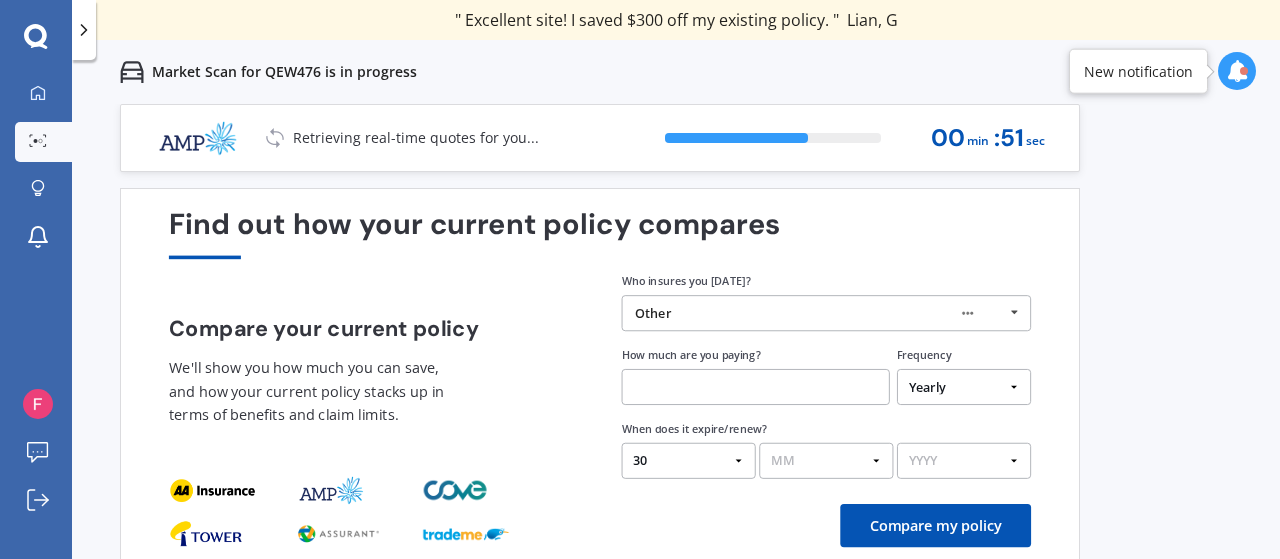 click on "MM 01 02 03 04 05 06 07 08 09 10 11 12" at bounding box center (826, 461) 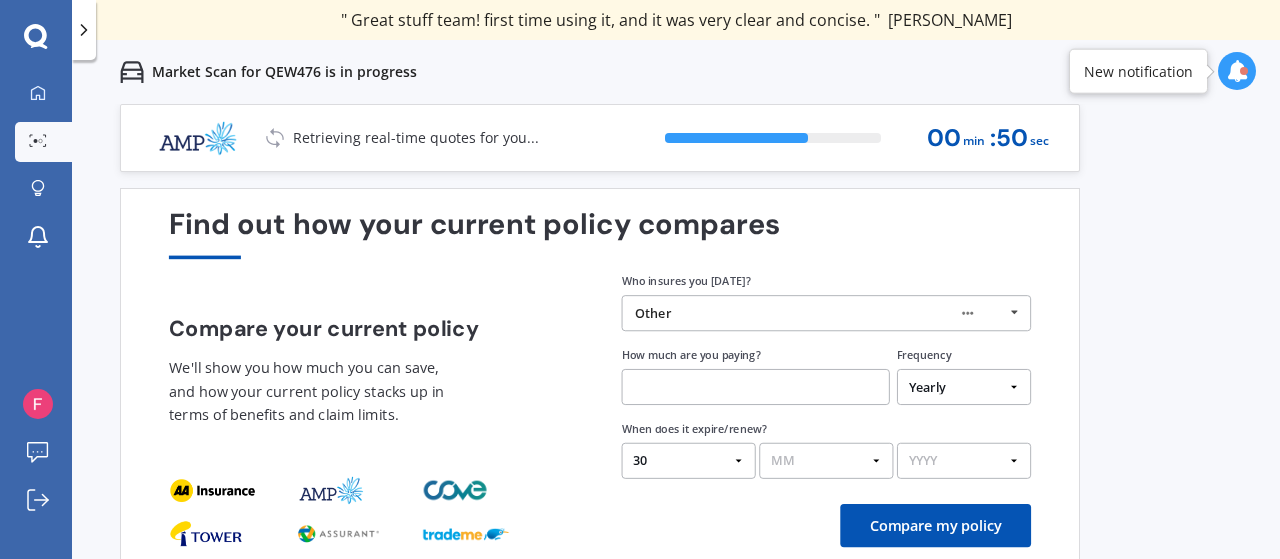 select on "07" 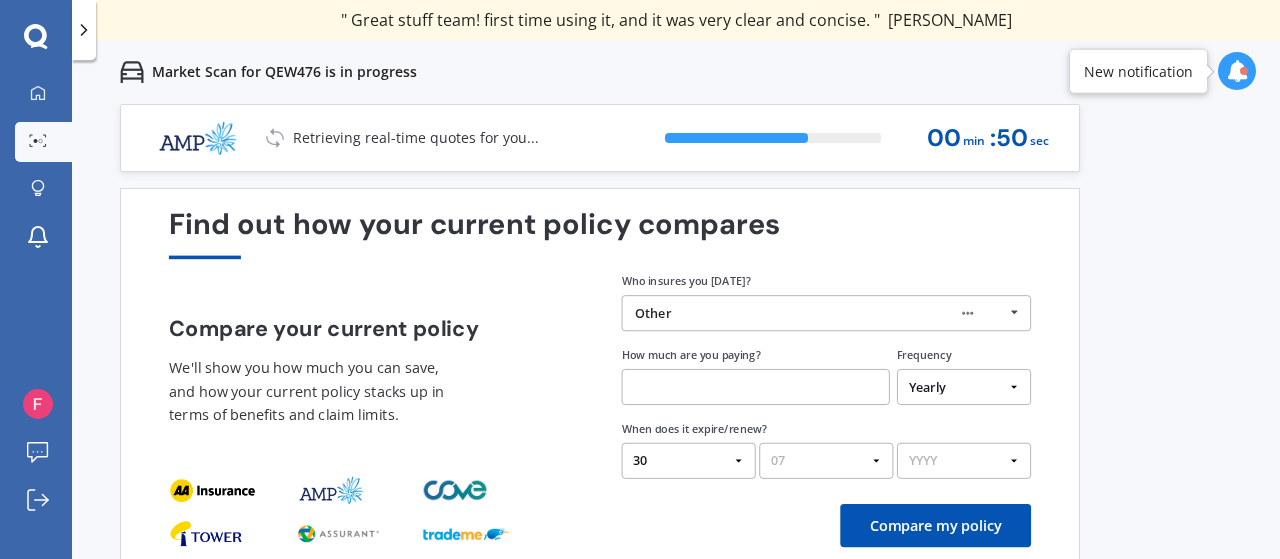 click on "MM 01 02 03 04 05 06 07 08 09 10 11 12" at bounding box center [826, 461] 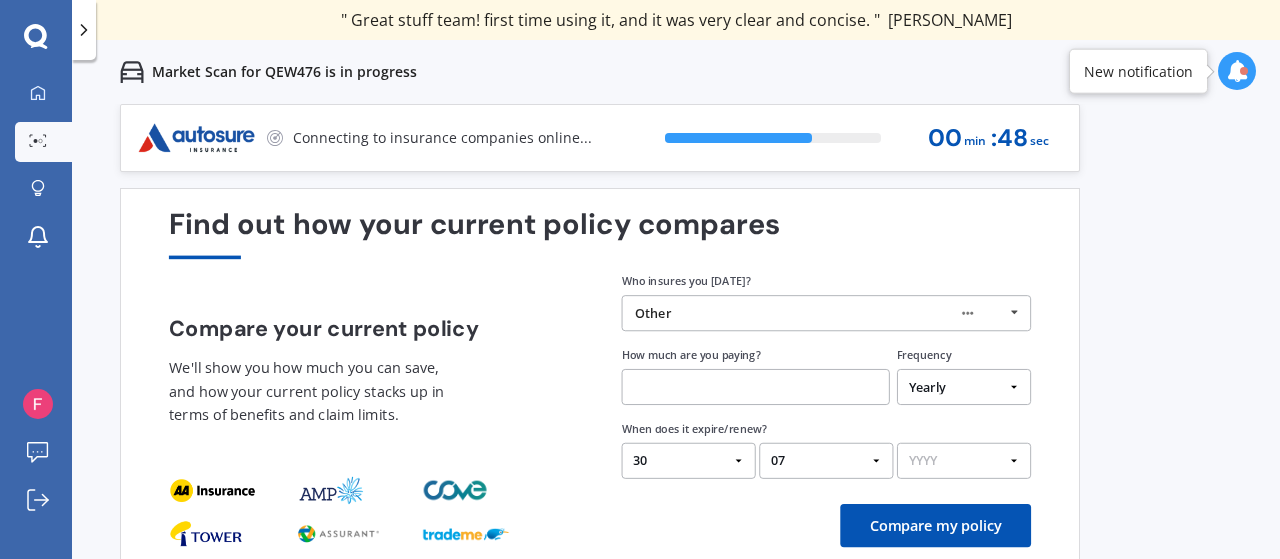 click on "YYYY 2026 2025 2024" at bounding box center (964, 461) 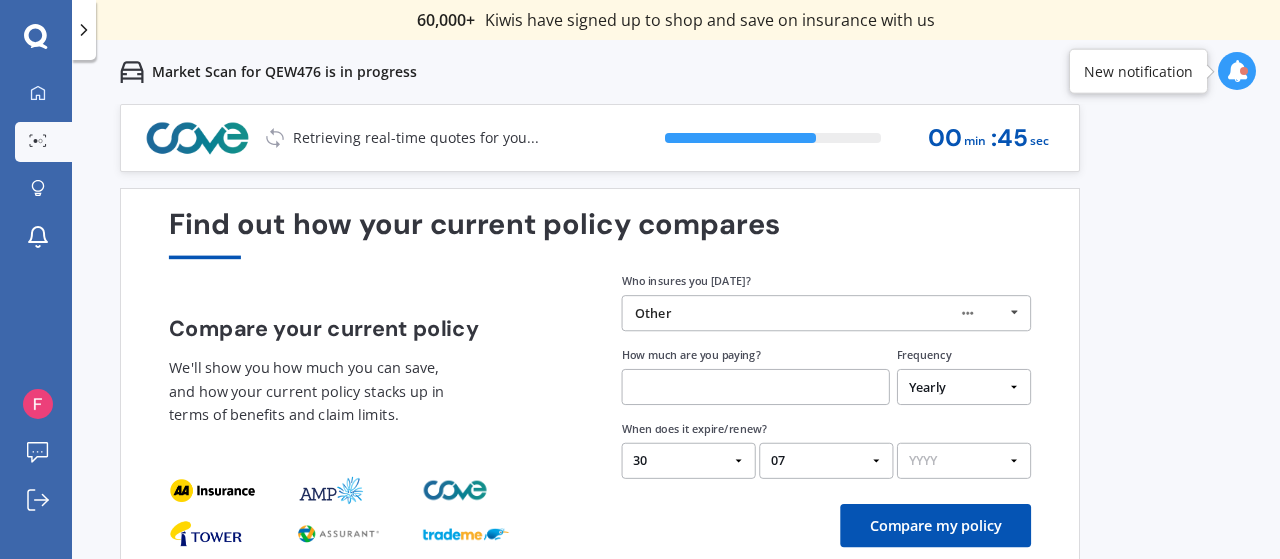 select on "2025" 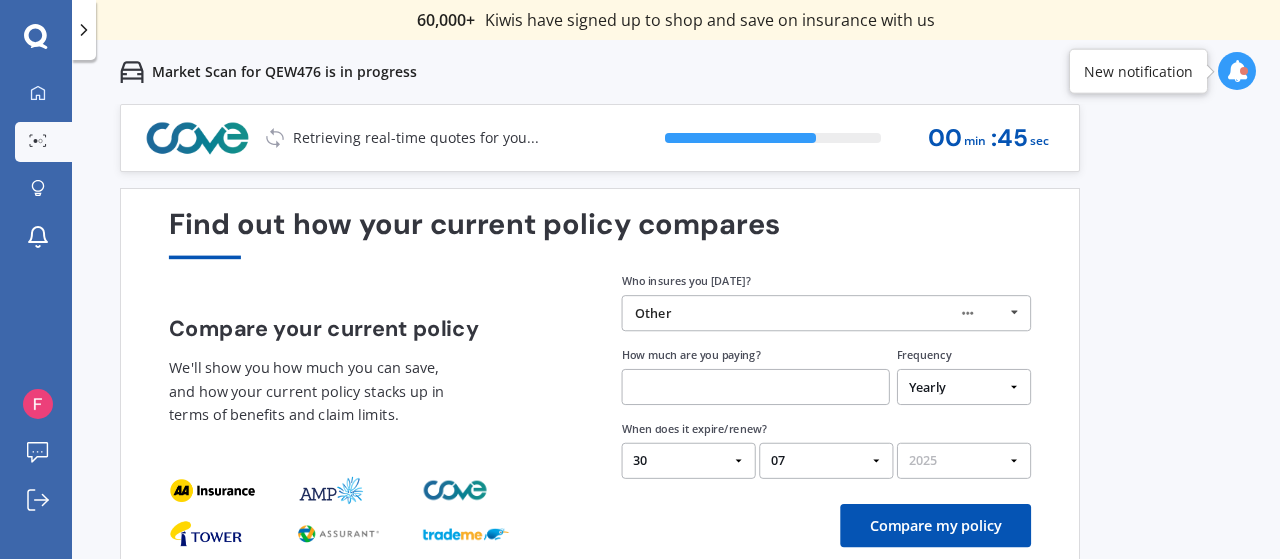 click on "YYYY 2026 2025 2024" at bounding box center (964, 461) 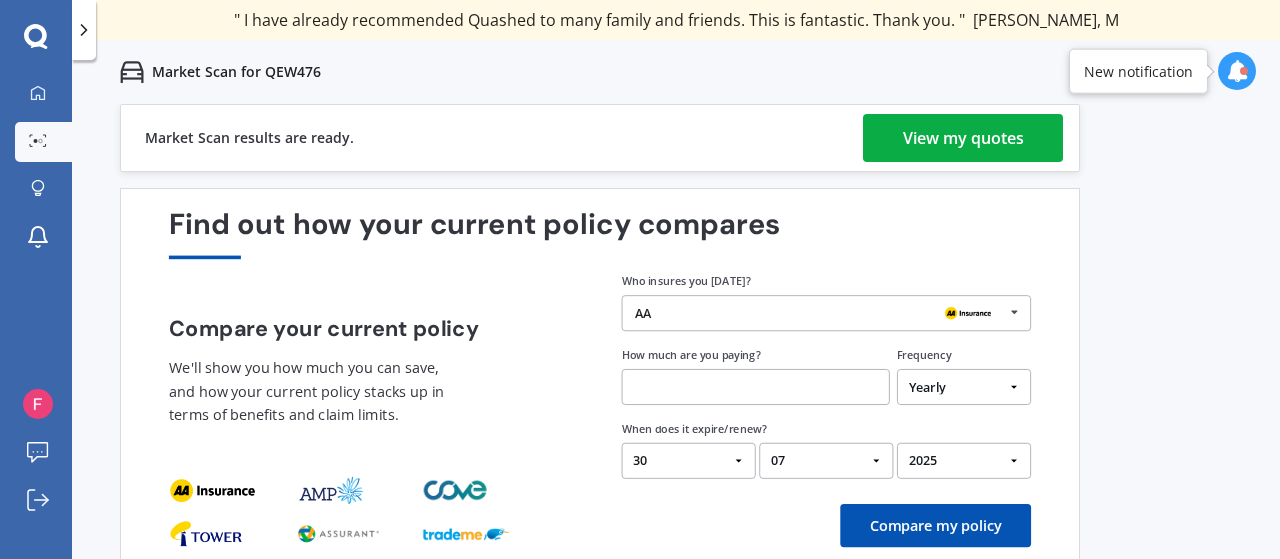 click on "View my quotes" at bounding box center [963, 138] 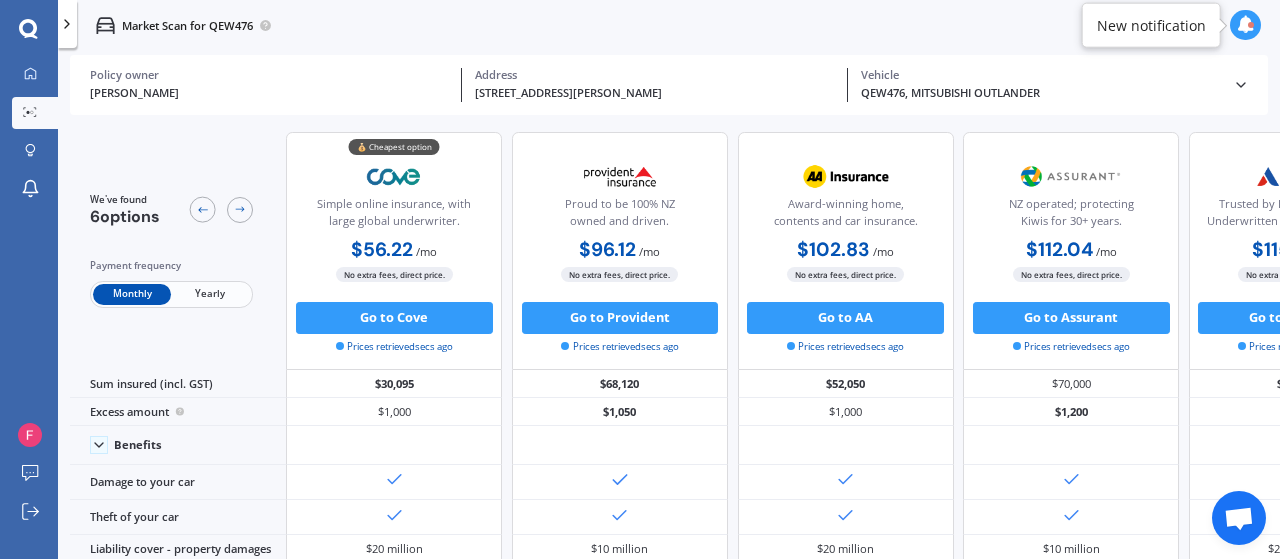 click on "Sum insured (incl. GST) $30,095 $68,120 $52,050 $70,000 $59,550 $56,625 Excess amount $1,000 $1,050 $1,000 $1,200 $1,000 $1,000 Benefits Damage to your car Theft of your car Liability cover - property damages $20 million $10 million $20 million $10 million $20 million $20 million Liability cover - bodily injury $250,000 $1 million $250,000 $1 million $1 million $1 million Lost keys & locks replacement Covered (up to $1,000) Covered (up to $300) Covered (up to $1,000) Stolen / duplicated keys & locks Covered (up to $1,000) Covered (up to $300) Covered (excess free <$1,000) Covered (up to $500) Covered (up to $1,000) Covered (up to $1,000) Trailer cover Covered (up to $1,000) Option $<8/month Covered (up to $1,000) Covered (up to $1,000) Covered (up to $1,000) Covered (up to $1,000) Child car seats Covered (if kept in car) Covered (if kept in car) Emergency towing, storage & transport Covered (up to $1,000) Covered (up to $1,000) Accommodation costs Covered (up to $1,000) Covered (up to $500) Incorrect fuel use" at bounding box center [850, 864] 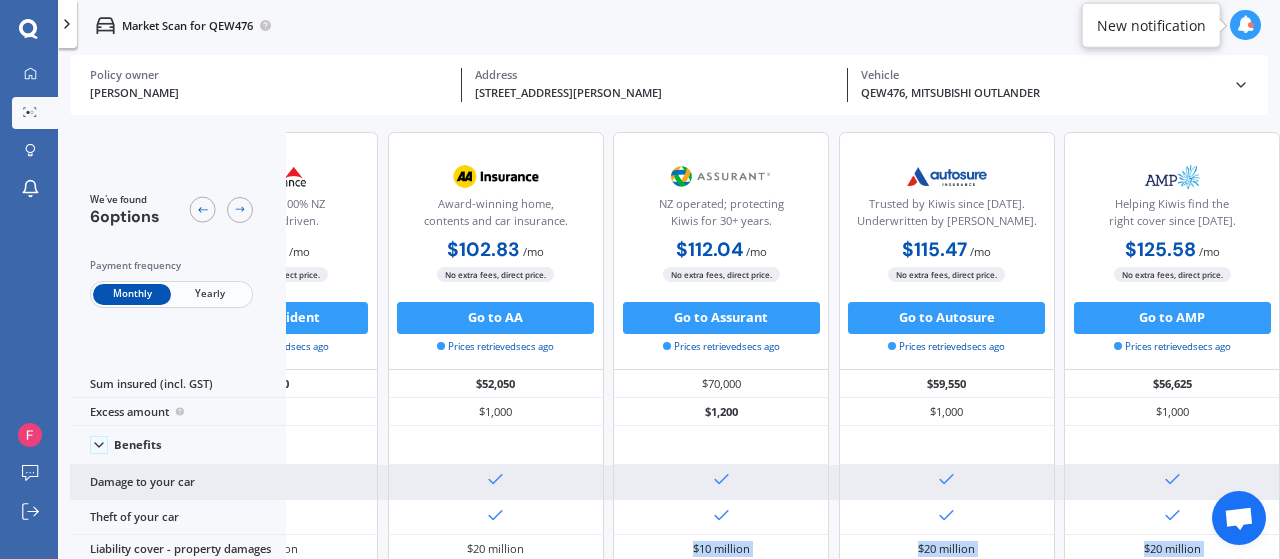 scroll, scrollTop: 124, scrollLeft: 448, axis: both 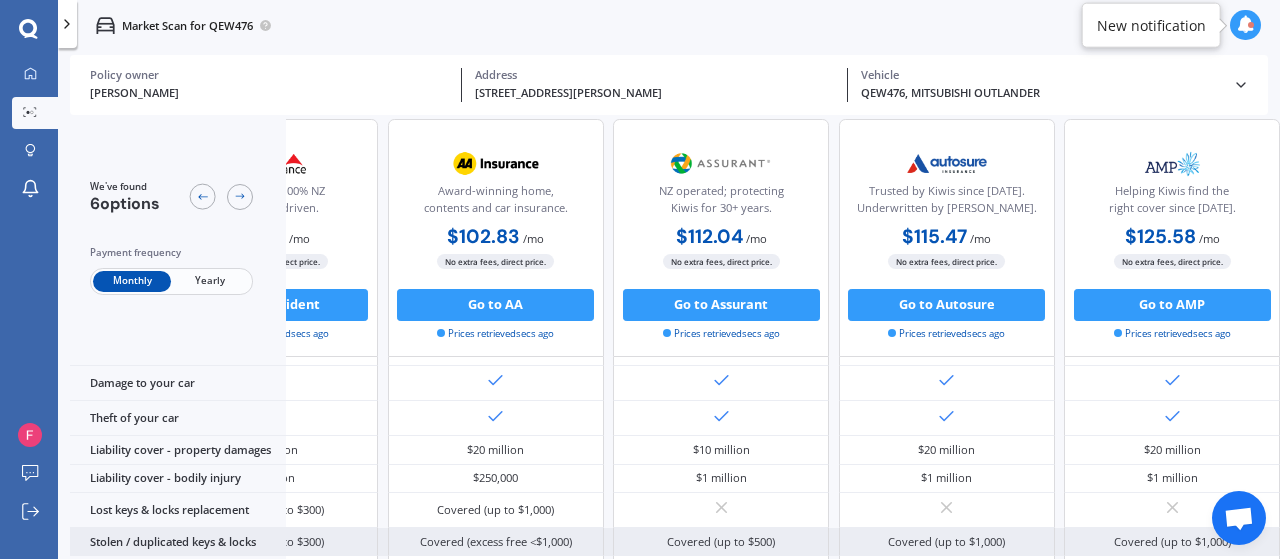 click on "Covered (excess free <$1,000)" at bounding box center (496, 542) 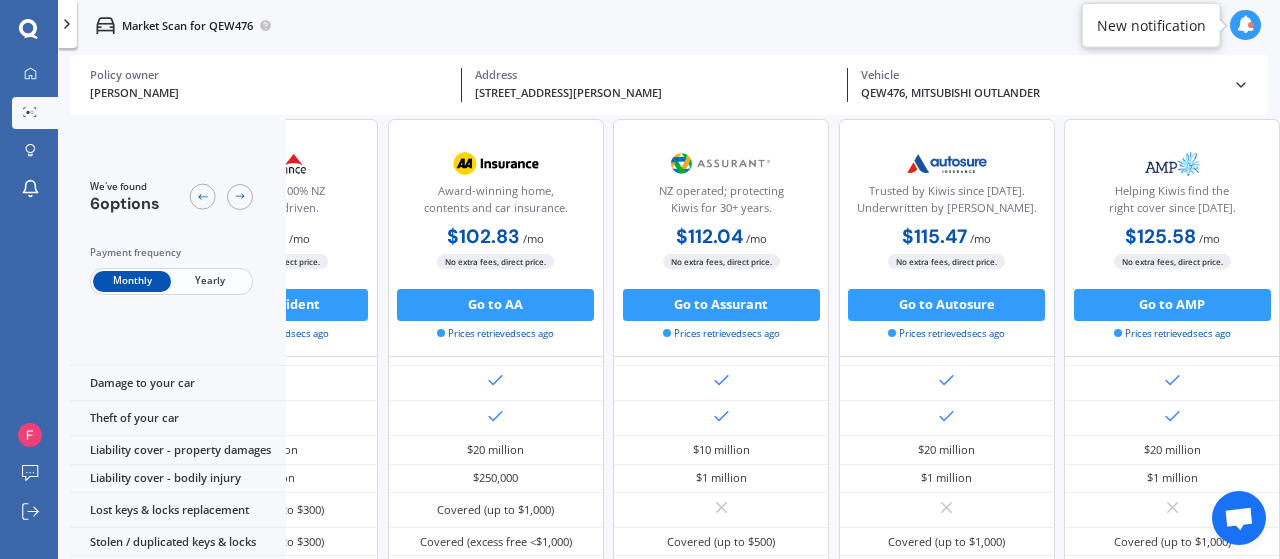 scroll, scrollTop: 124, scrollLeft: 0, axis: vertical 